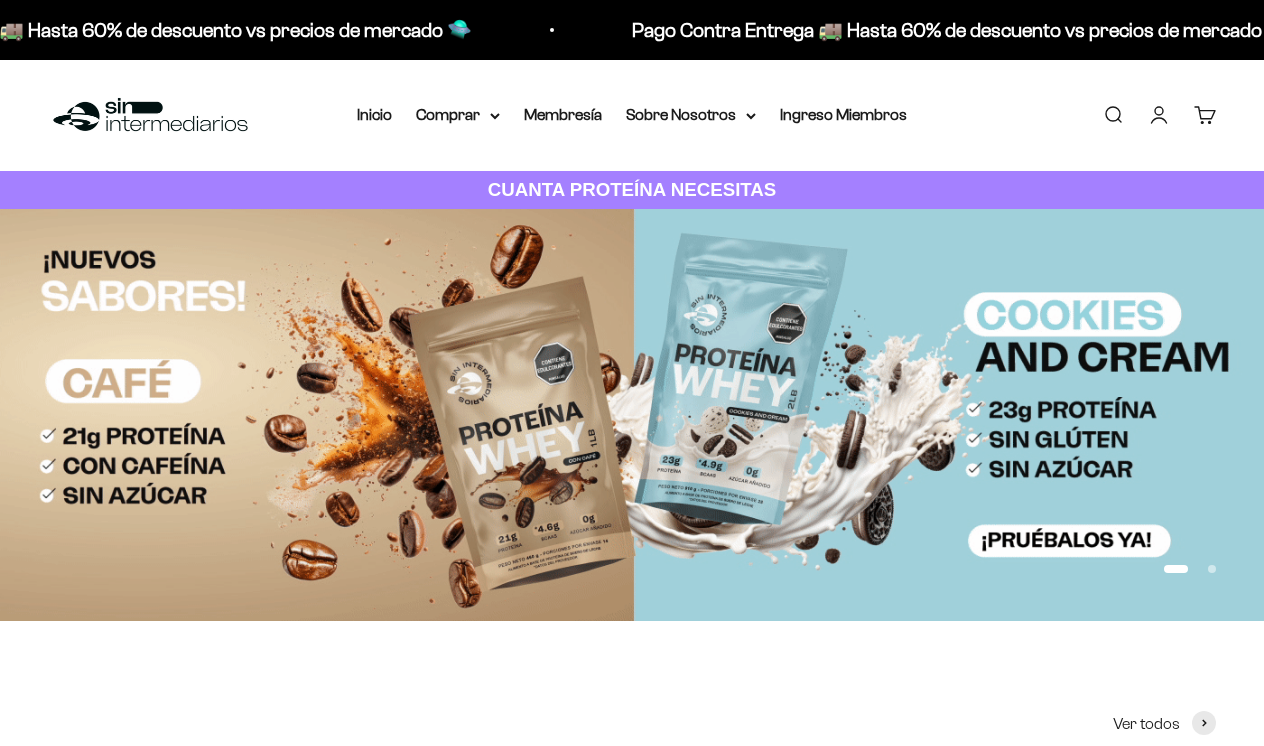 scroll, scrollTop: 0, scrollLeft: 0, axis: both 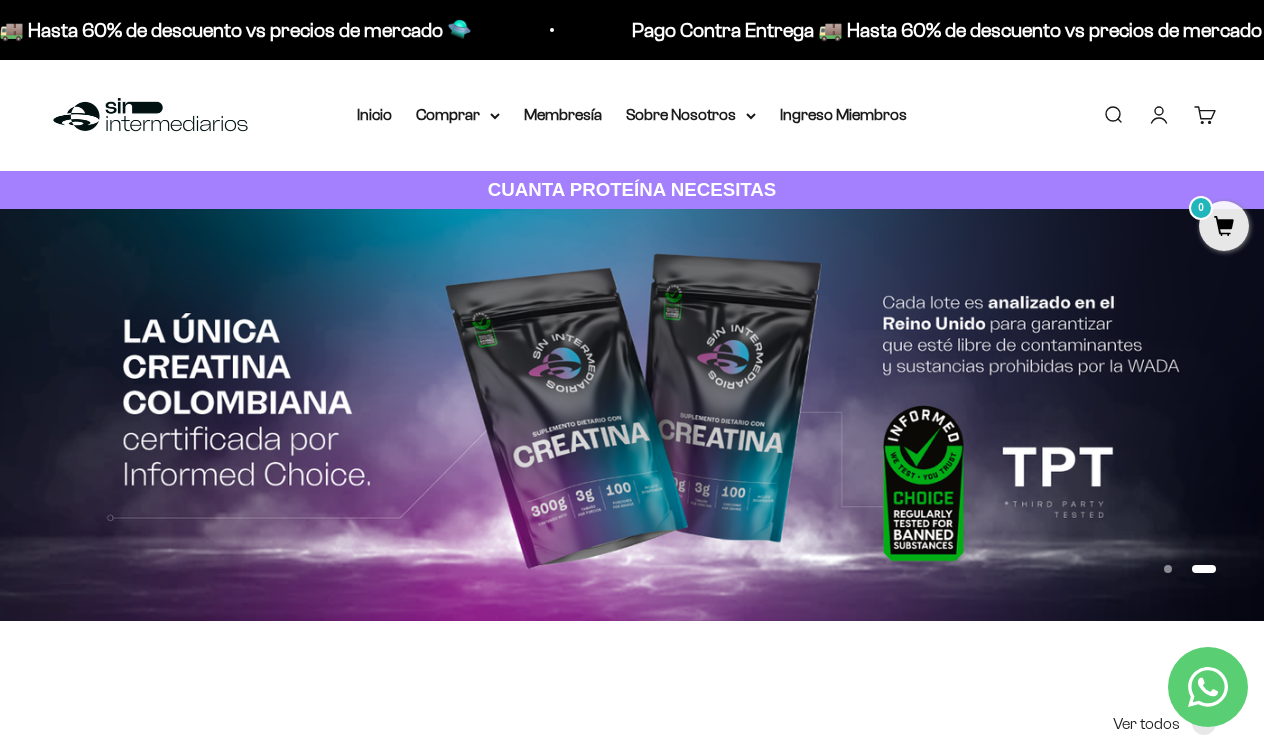 click on "Iniciar sesión" at bounding box center [1159, 115] 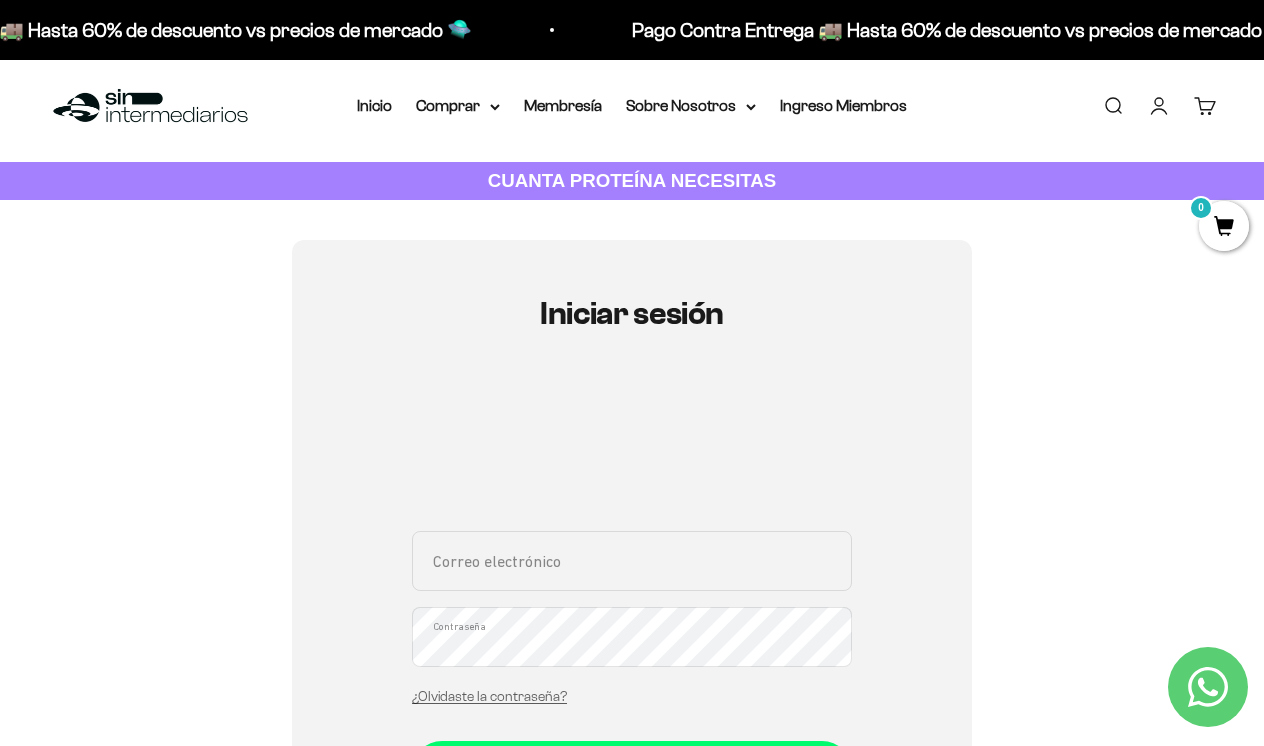 scroll, scrollTop: 13, scrollLeft: 0, axis: vertical 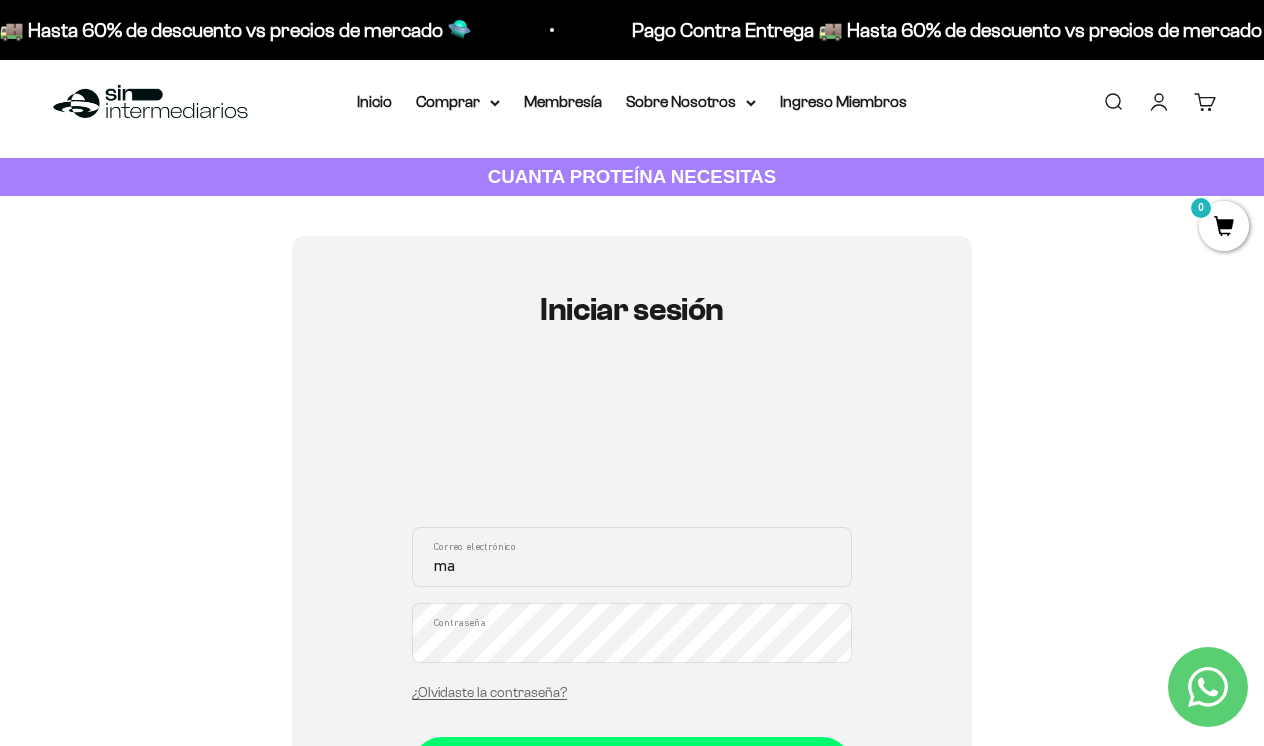 type on "m" 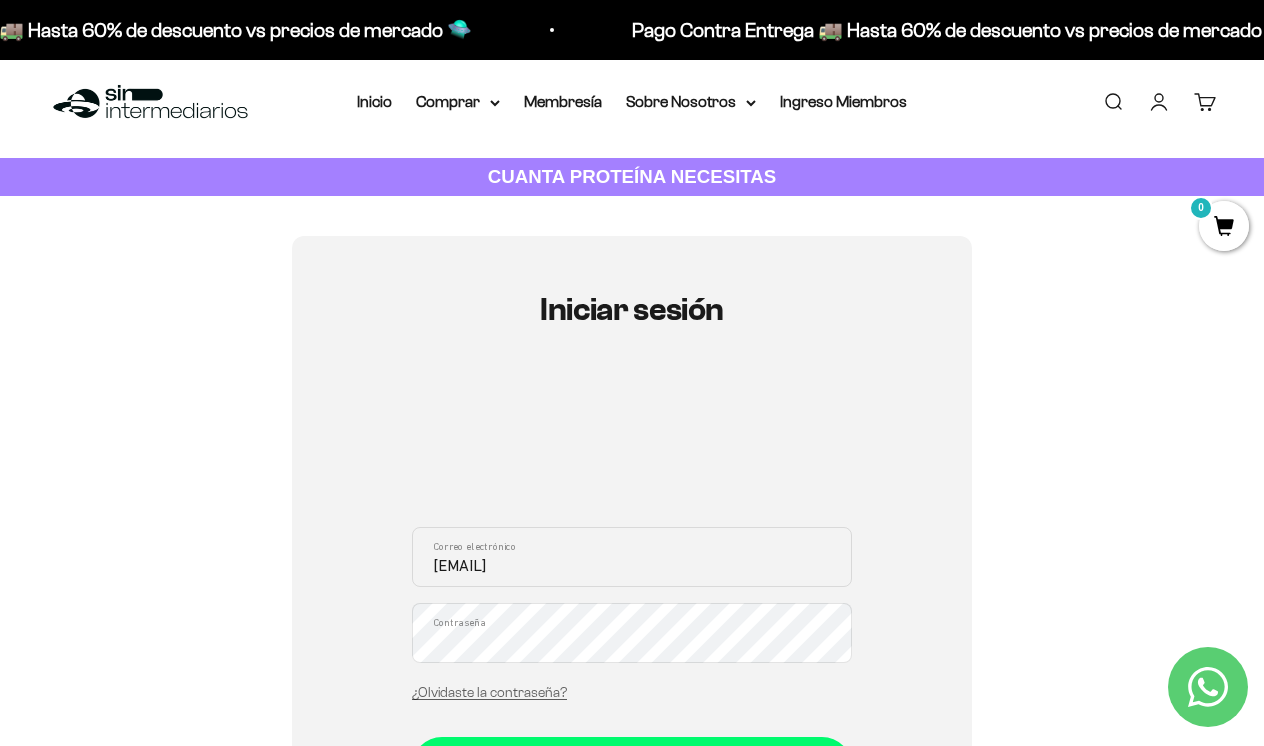 type on "gmsolarte89@gmail.com" 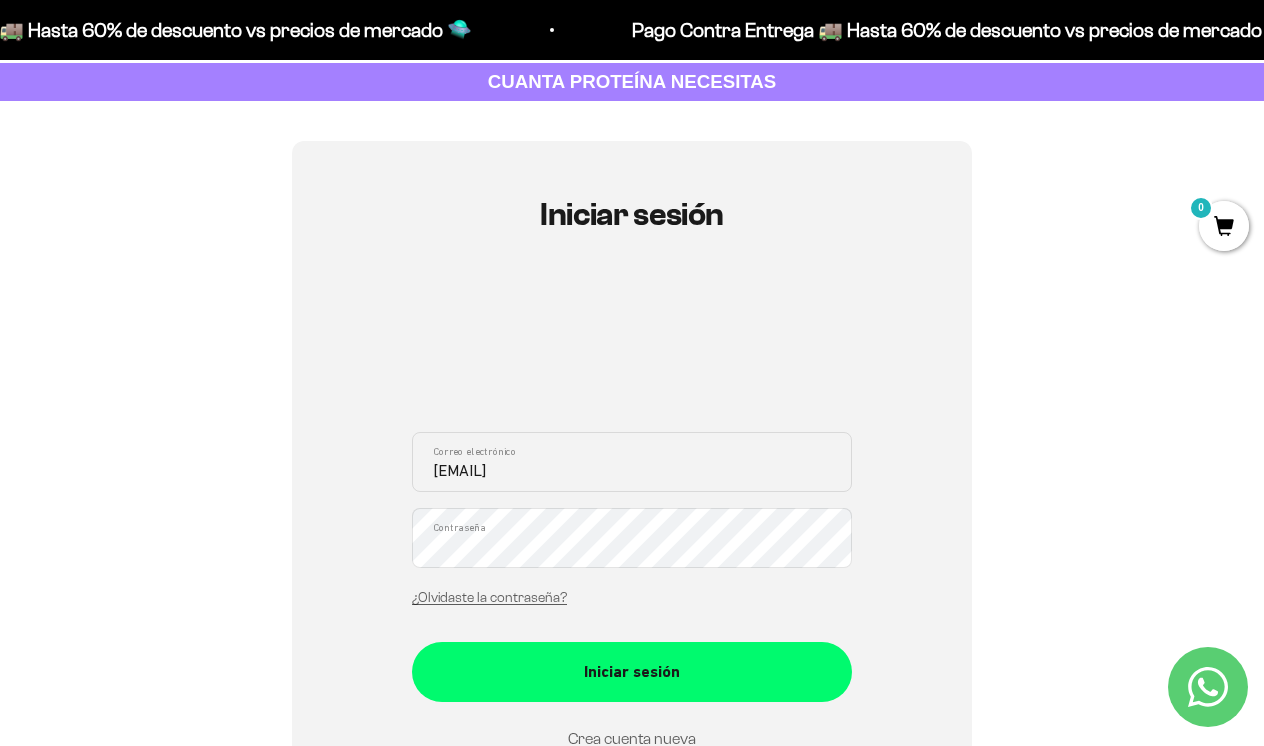 scroll, scrollTop: 116, scrollLeft: 0, axis: vertical 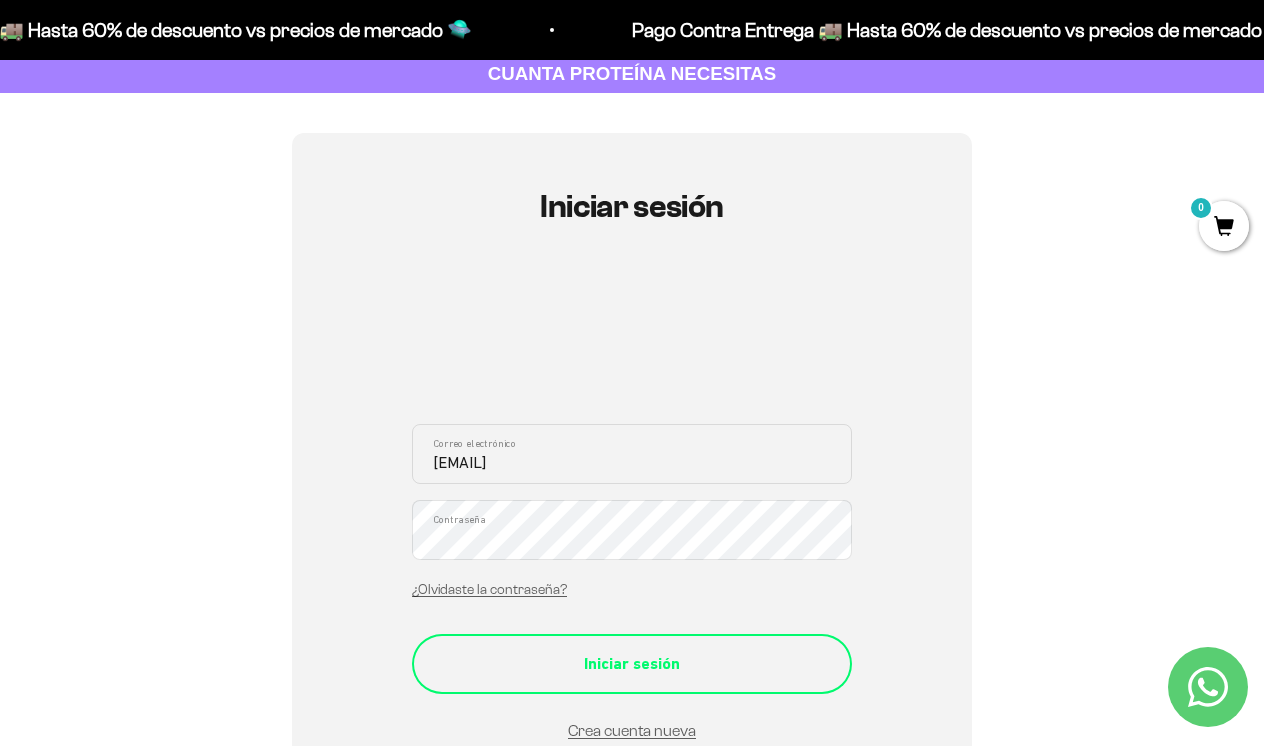 click on "Iniciar sesión" at bounding box center (632, 664) 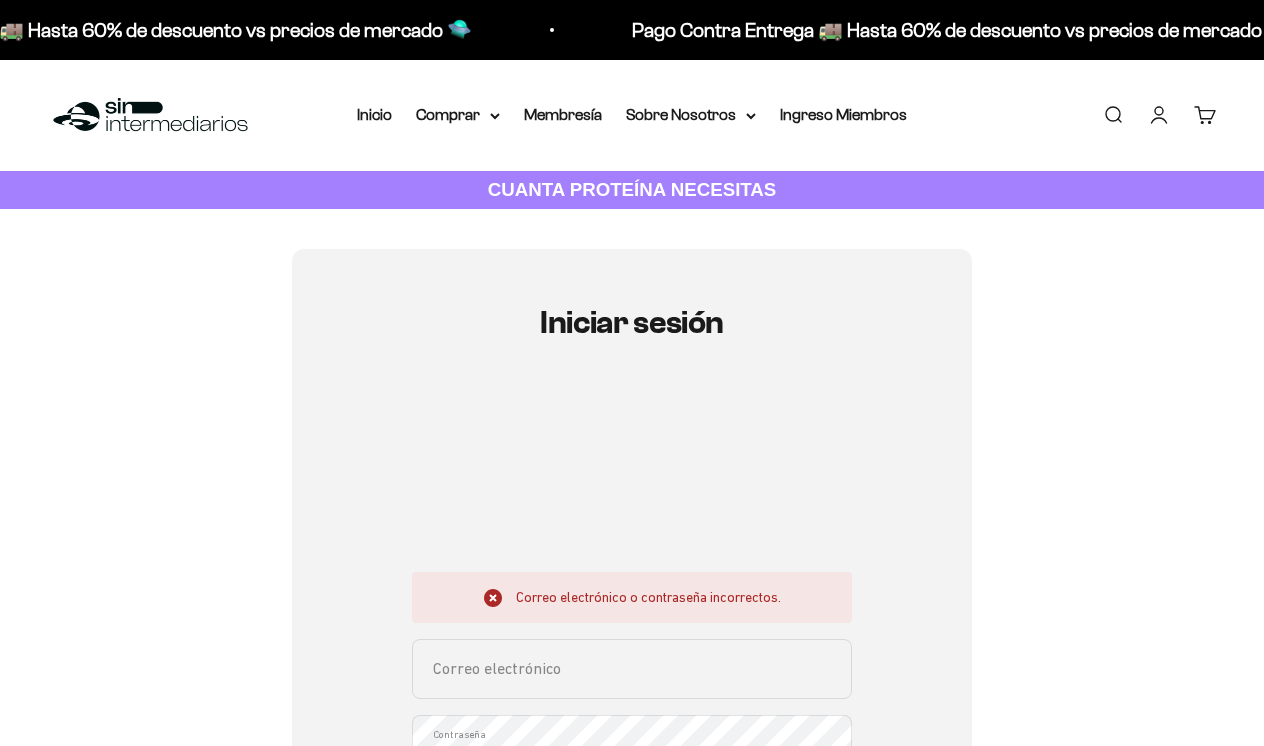 scroll, scrollTop: 0, scrollLeft: 0, axis: both 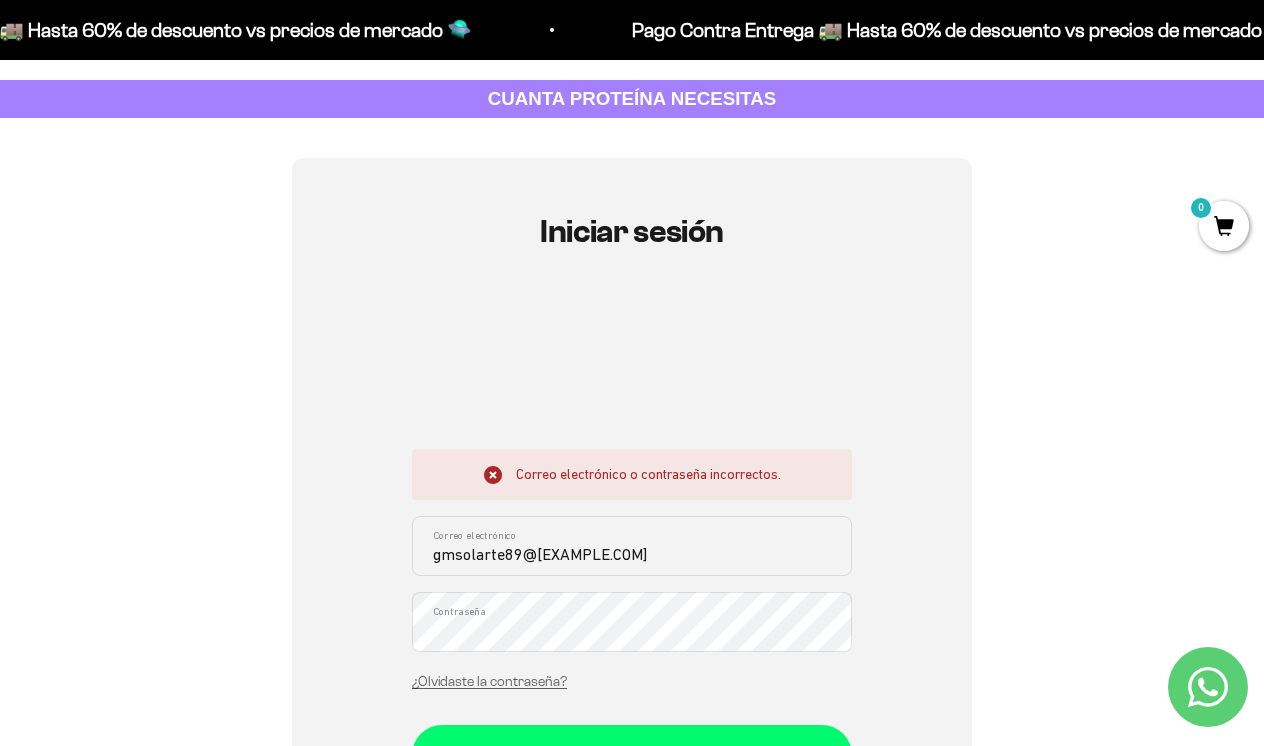 type on "gmsolarte89@gmail.com" 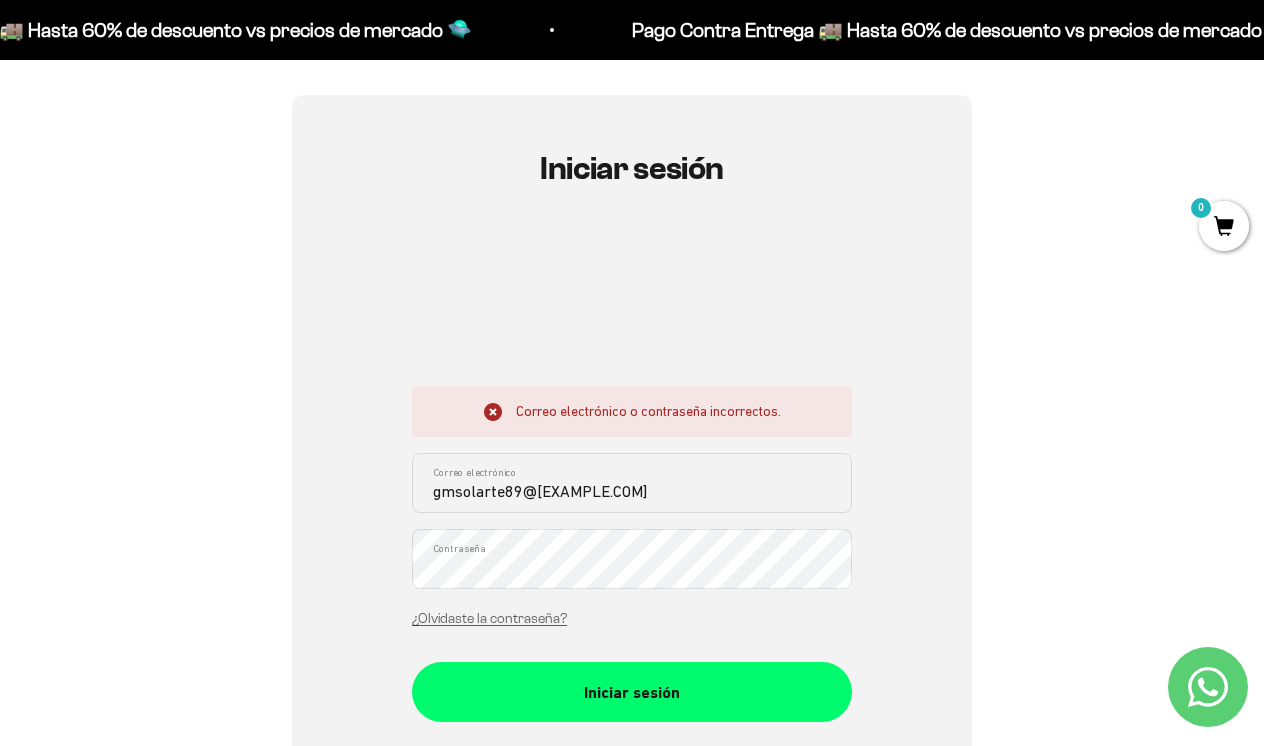 scroll, scrollTop: 164, scrollLeft: 0, axis: vertical 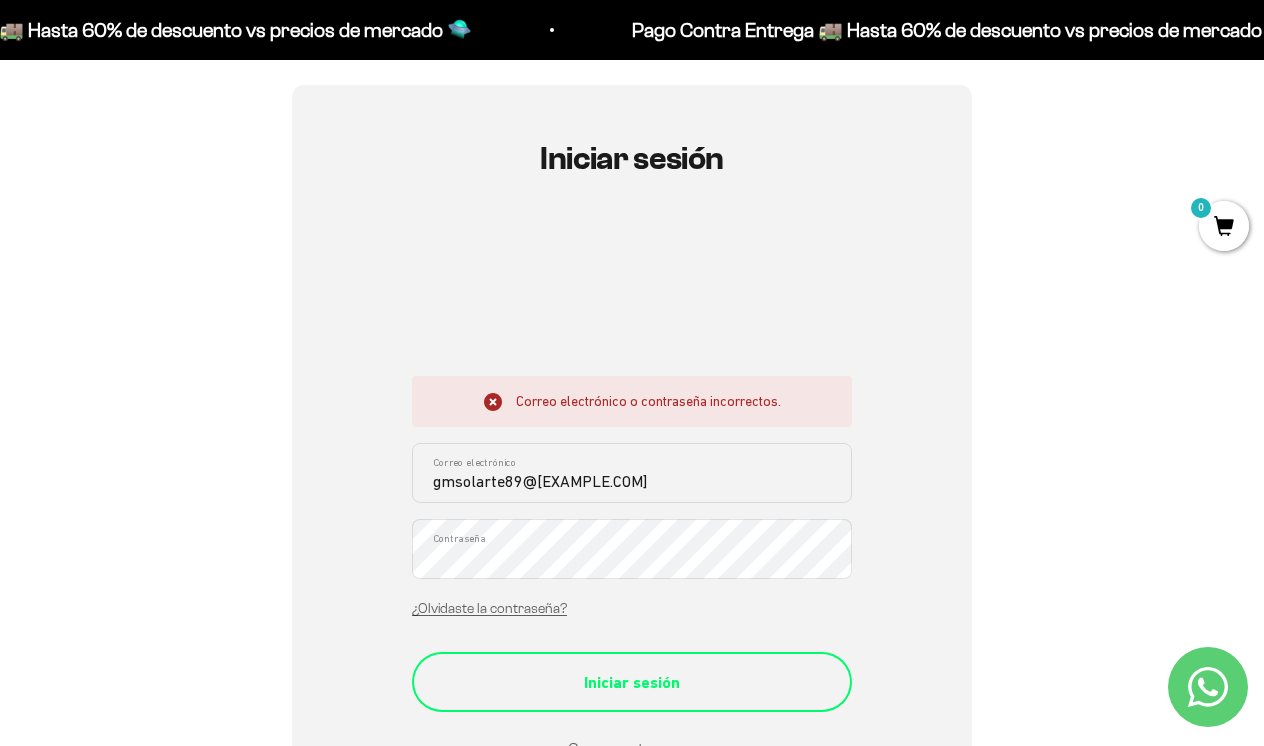 click on "Iniciar sesión" at bounding box center [632, 683] 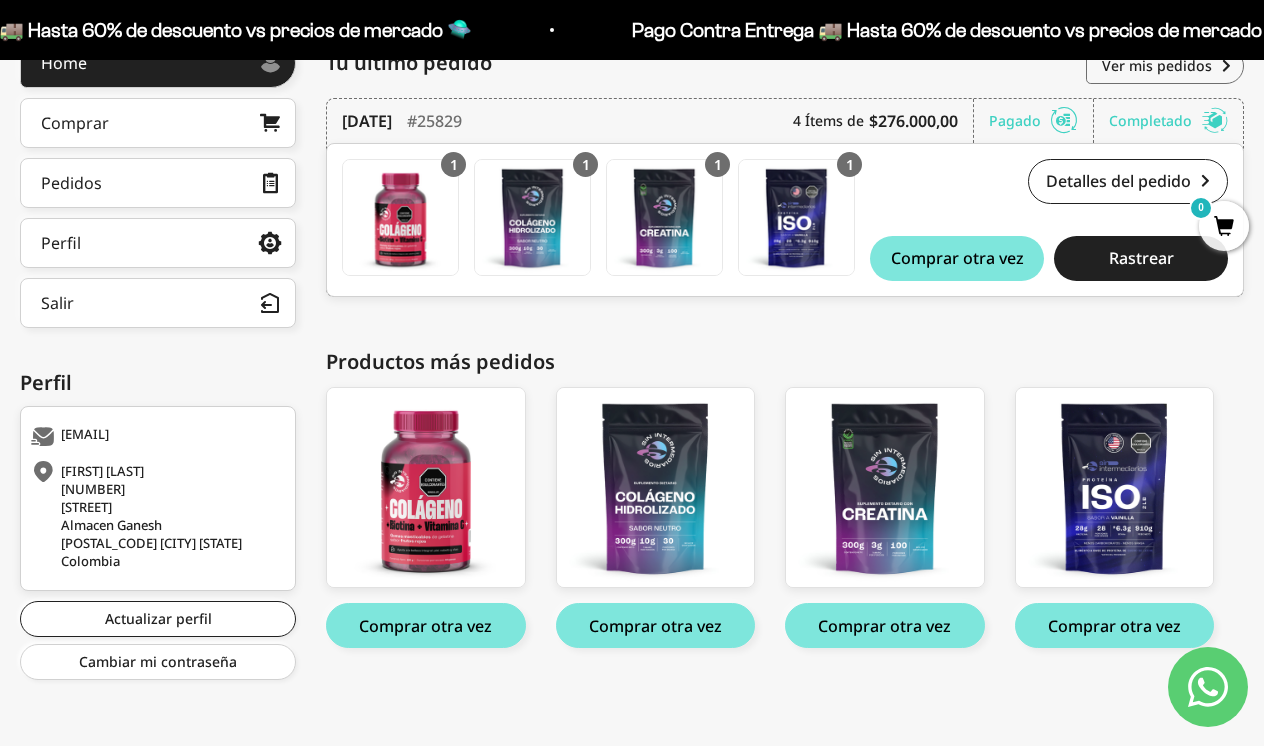scroll, scrollTop: 304, scrollLeft: 0, axis: vertical 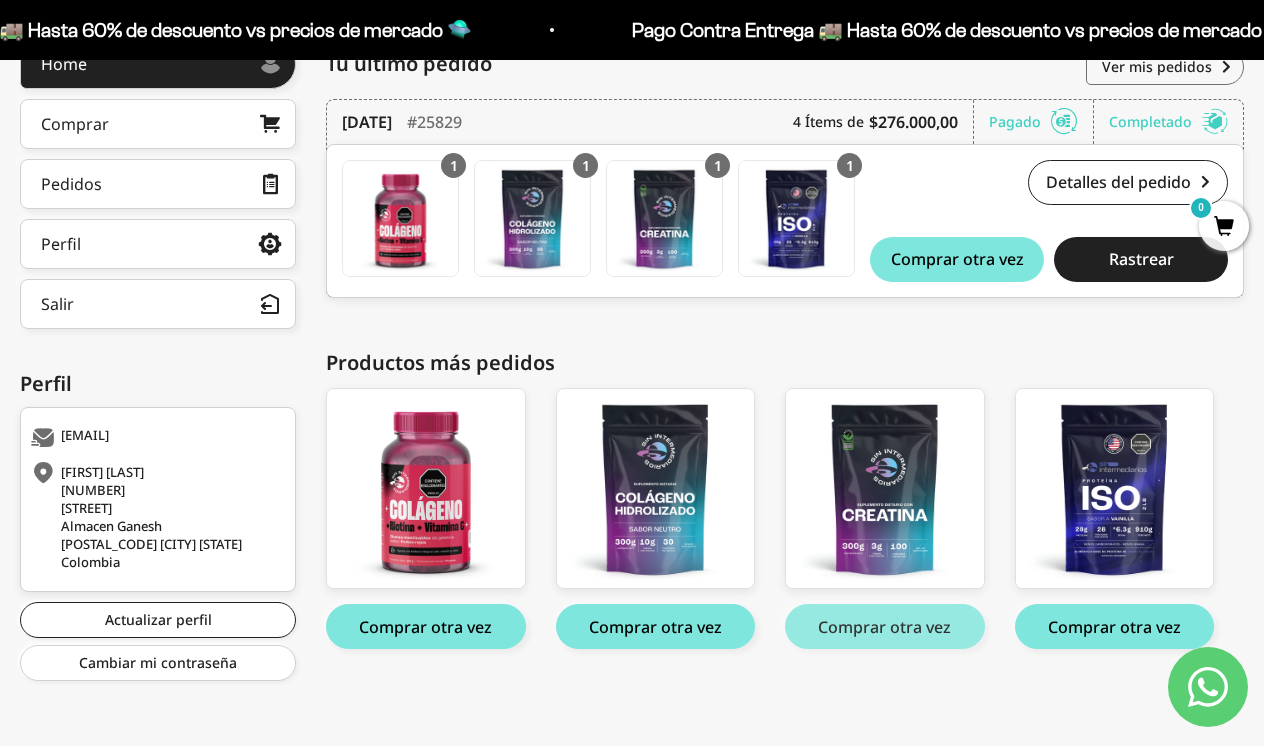 click on "Comprar otra vez" at bounding box center (885, 626) 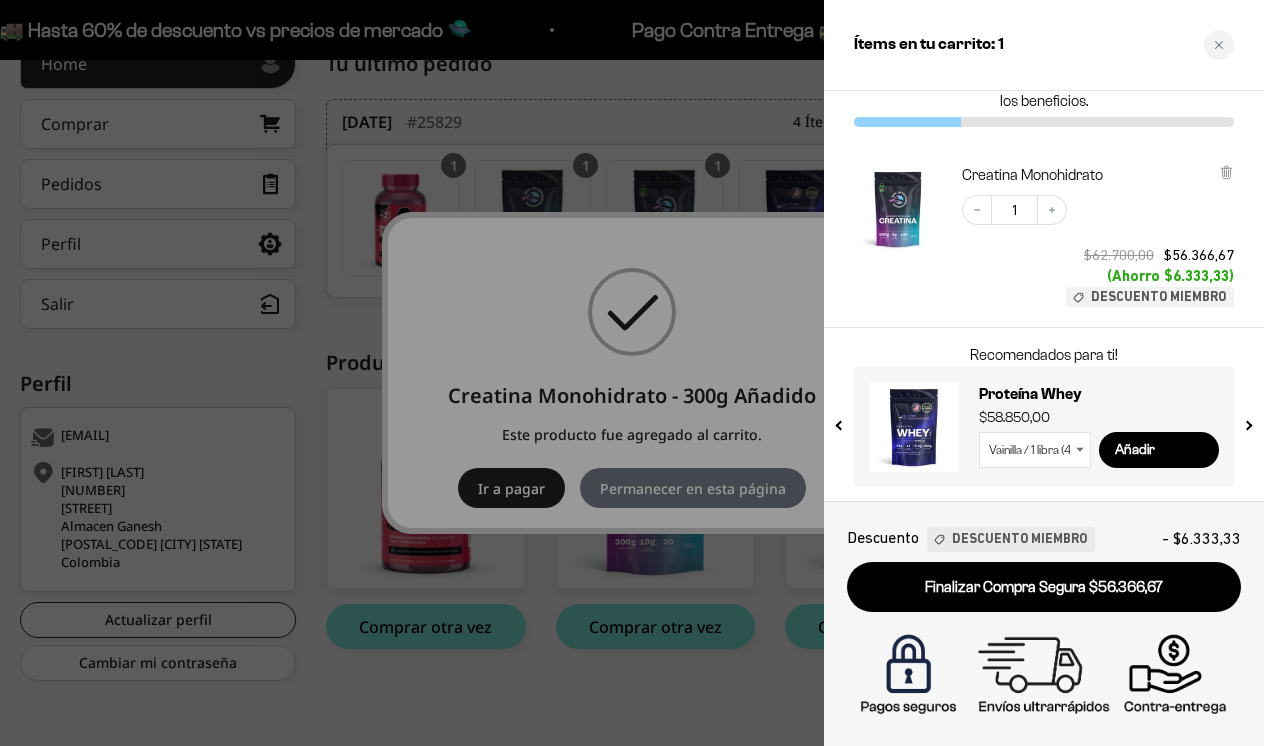 scroll, scrollTop: 57, scrollLeft: 0, axis: vertical 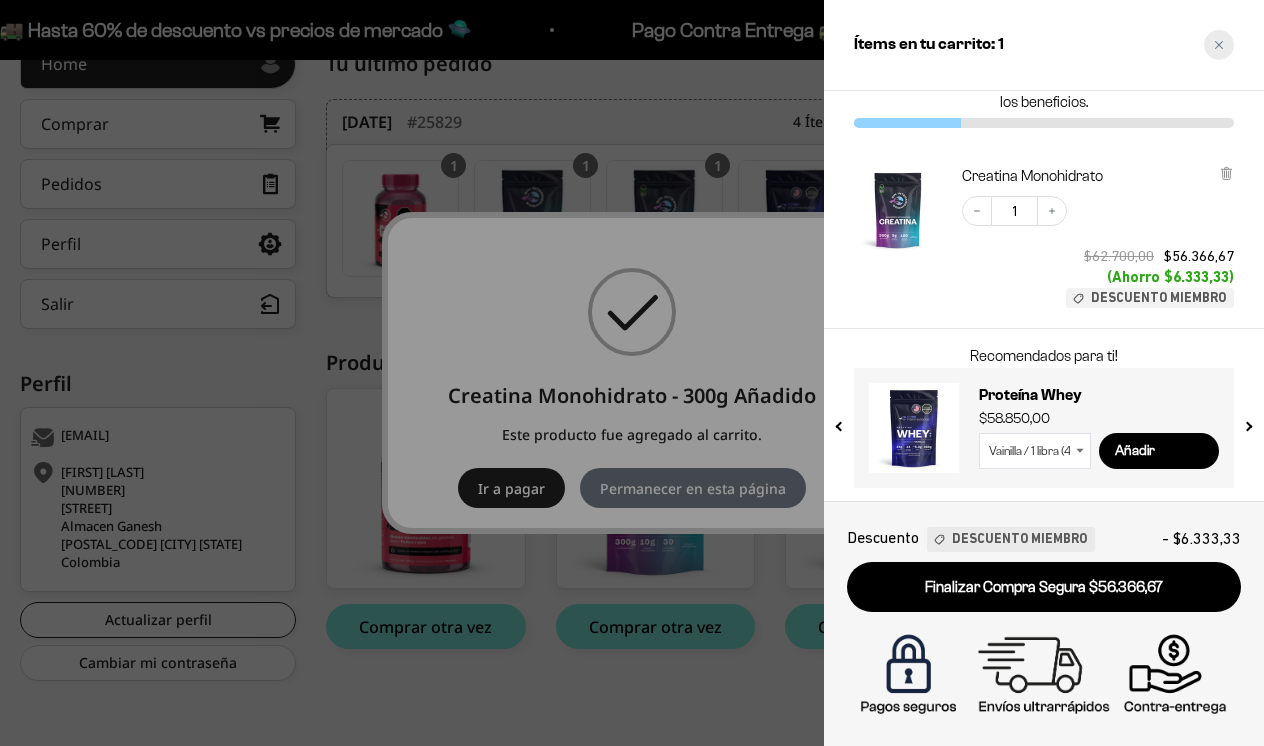 click at bounding box center [1219, 45] 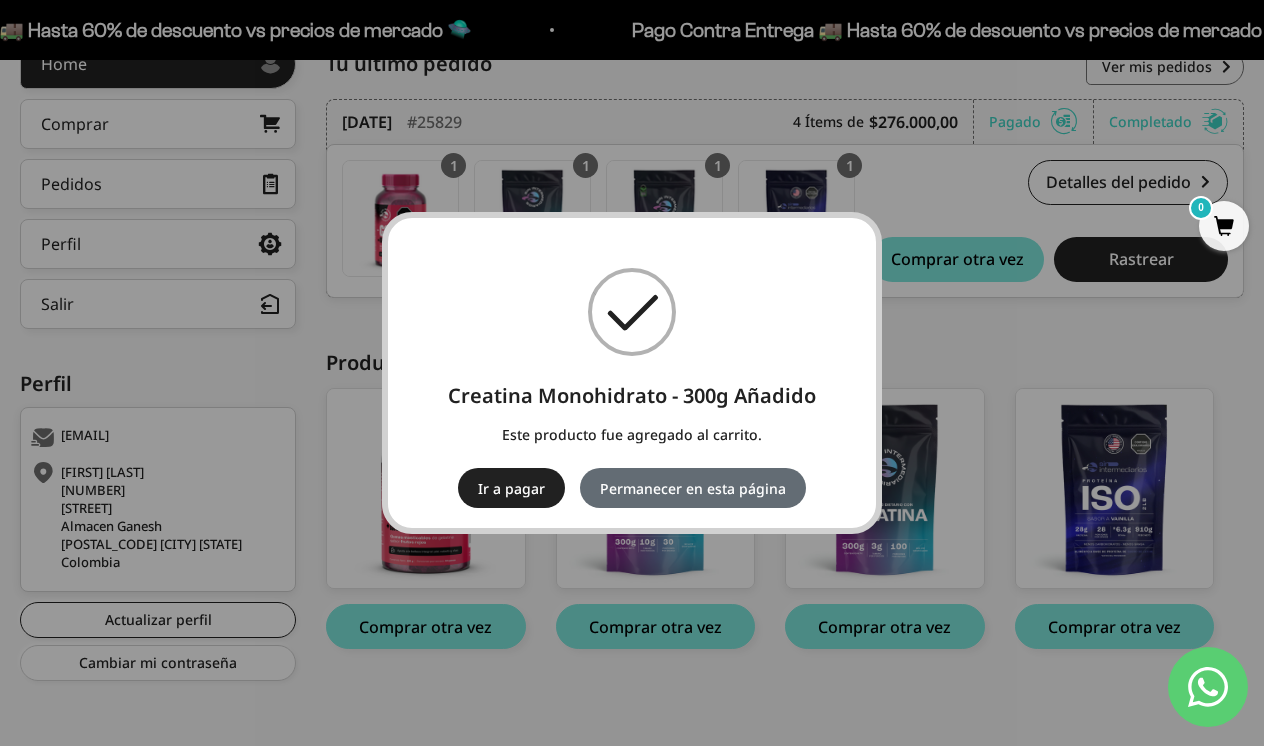 click on "Permanecer en esta página" at bounding box center (693, 488) 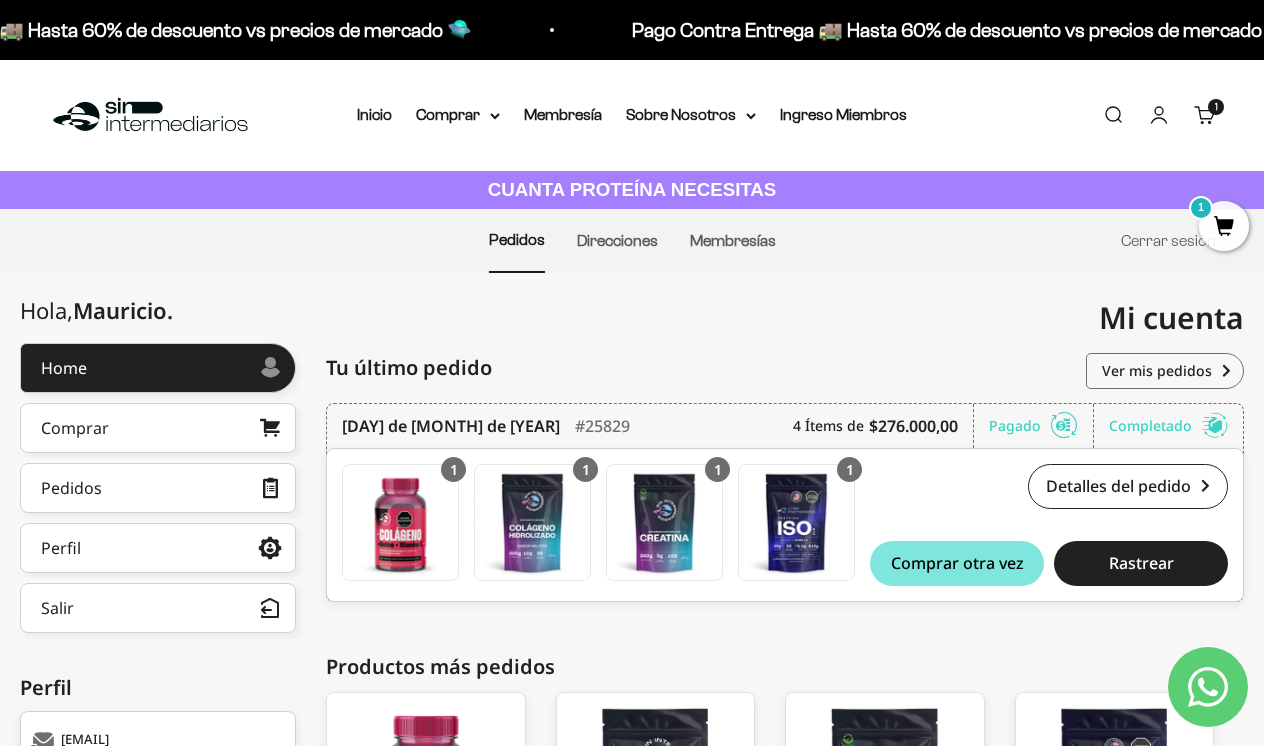 scroll, scrollTop: 0, scrollLeft: 0, axis: both 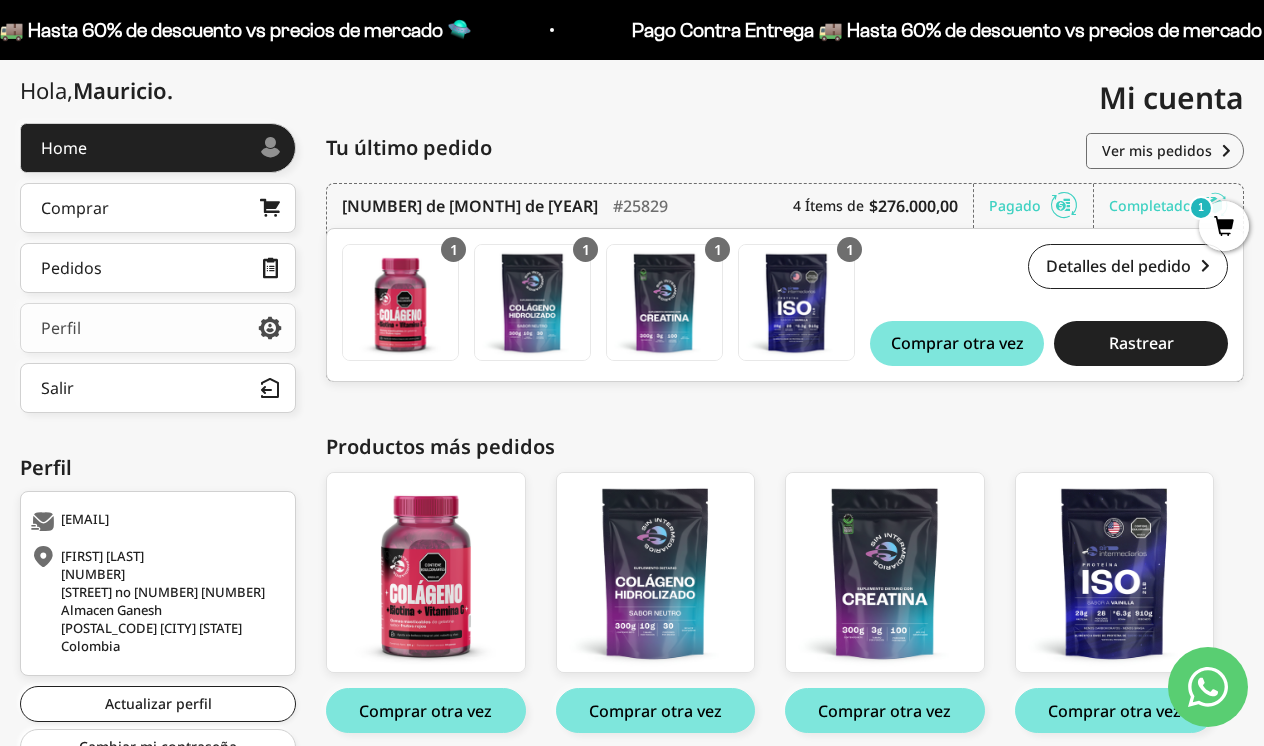 click on "Perfil" at bounding box center [158, 328] 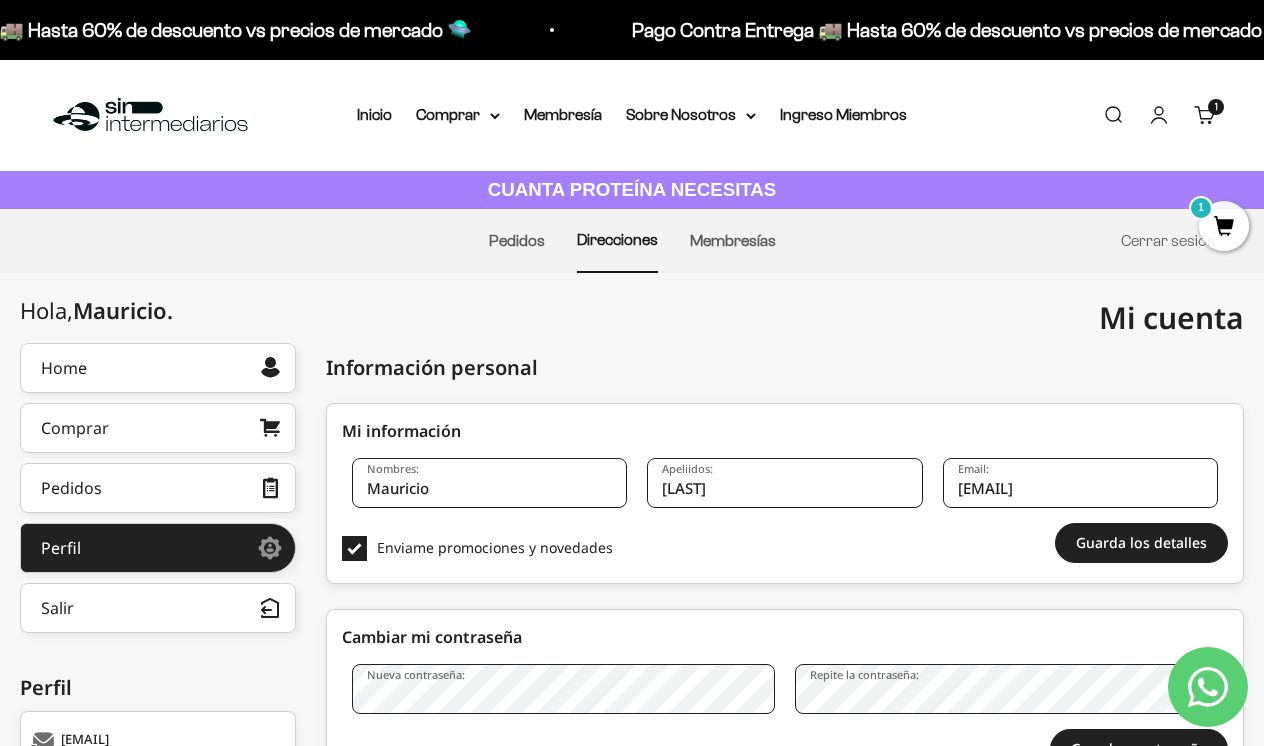 scroll, scrollTop: 0, scrollLeft: 0, axis: both 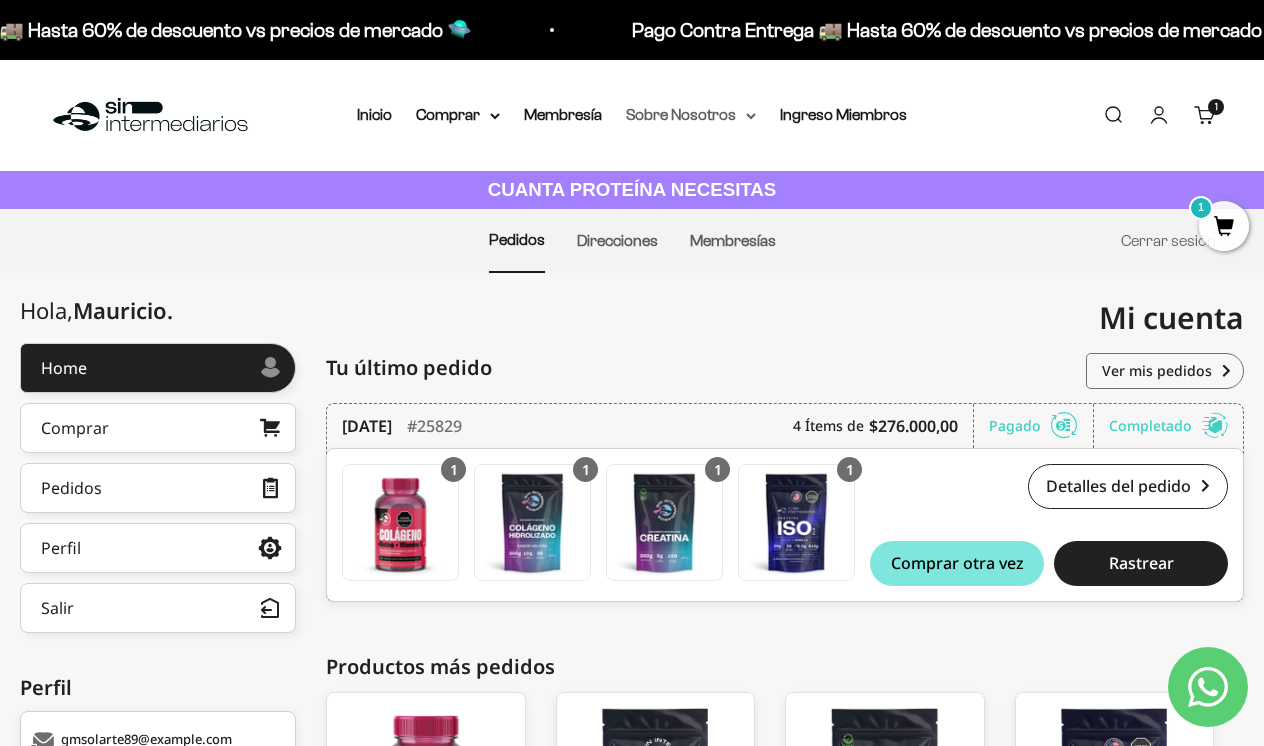 click on "Sobre Nosotros" at bounding box center (691, 115) 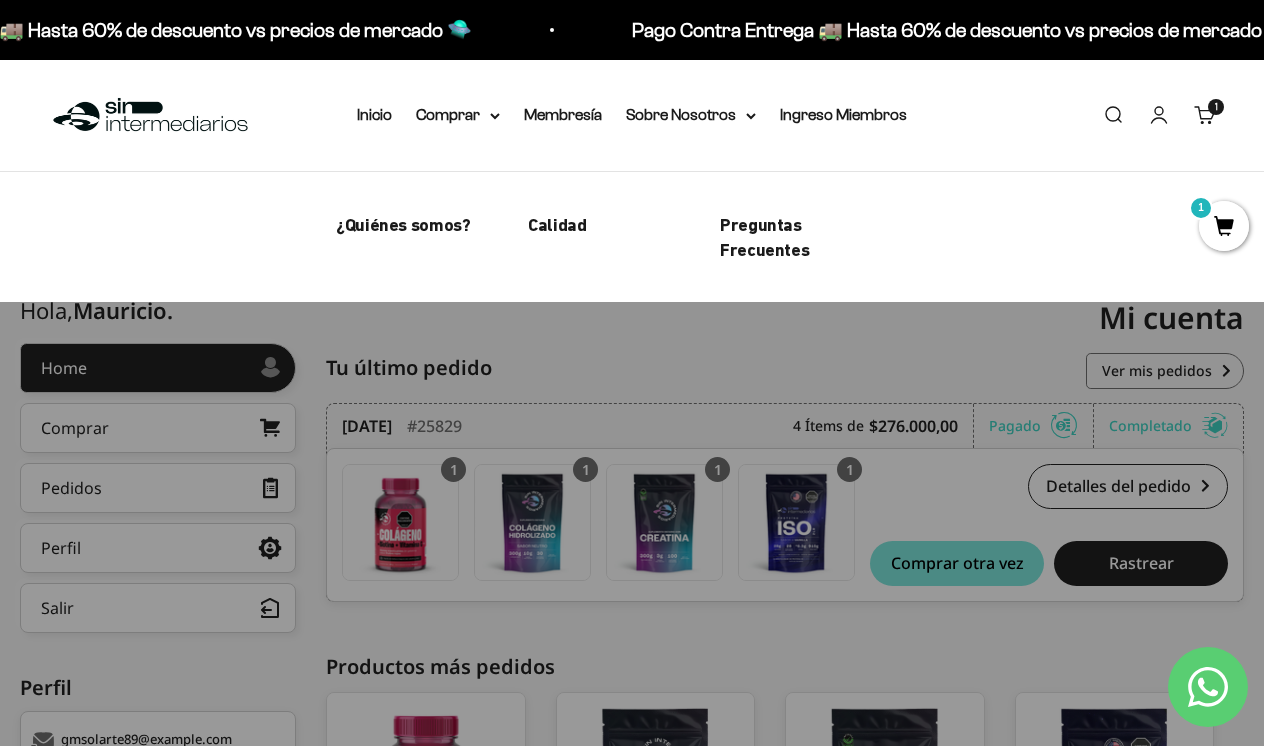click on "Home
Comprar  Pedidos  Perfil      Salir
Mi cuenta Home  >  Mi cuenta  >  Home Mi cuenta gmsolarte89@gmail.com Hola,  Mauricio .              Home          Comprar          Pedidos         Perfil Información personal Direcciones guardadas Cambiar mi contraseña Información personal Direcciones guardadas Cambiar mi contraseña             Salir   Perfil
gmsolarte89@gmail.com
Mauricio Solarte 13069556 Calle 19 no 28 82 Almacen Ganesh 52001 Pasto NAR Colombia
Actualizar perfil
Cambiar mi contraseña
Mauricio Solarte 13069556 Calle 19 no 28 82 Almacen Ganesh 52001 Pasto NAR Colombia     Mauricio Solarte gmsolarte89@gmail.com     Tu último pedido Pedidos Mostrando 0 Pedidos      14 de enero de 2025 #25829 4 Ítems de $276.000,00 Pagado  Completado" at bounding box center [632, 662] 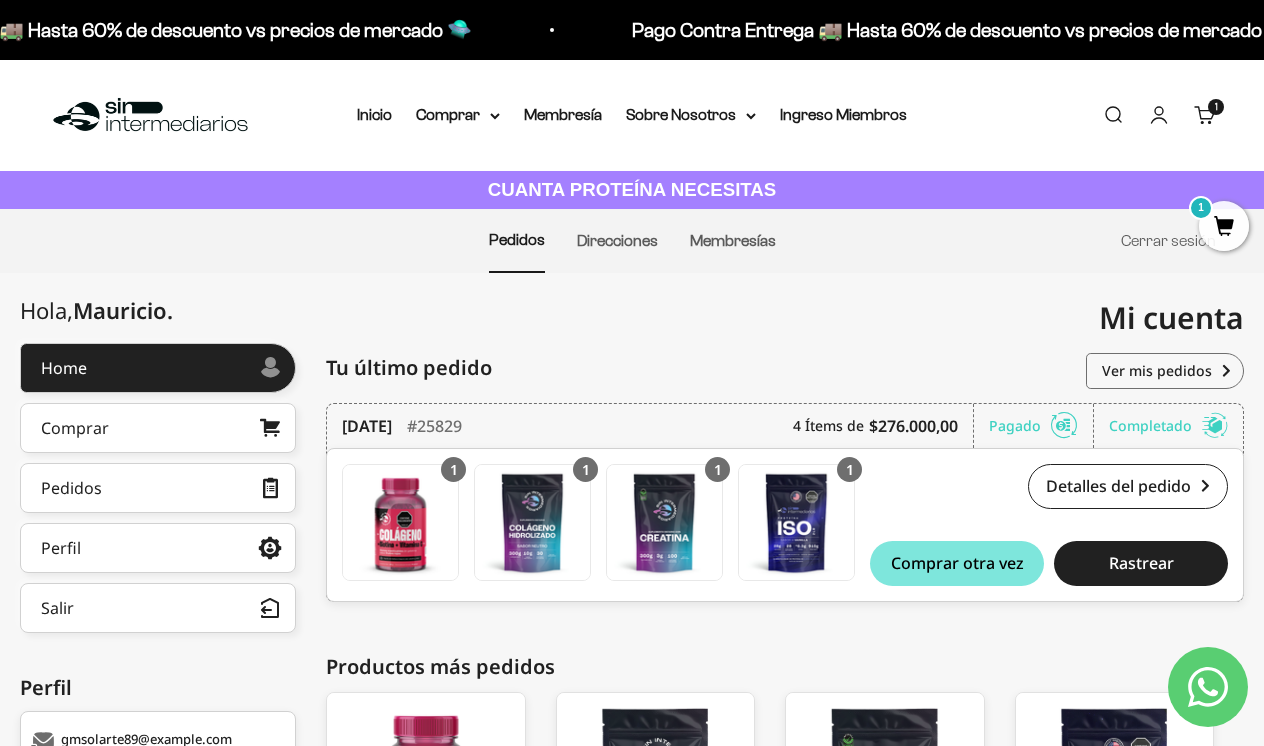 scroll, scrollTop: 0, scrollLeft: 0, axis: both 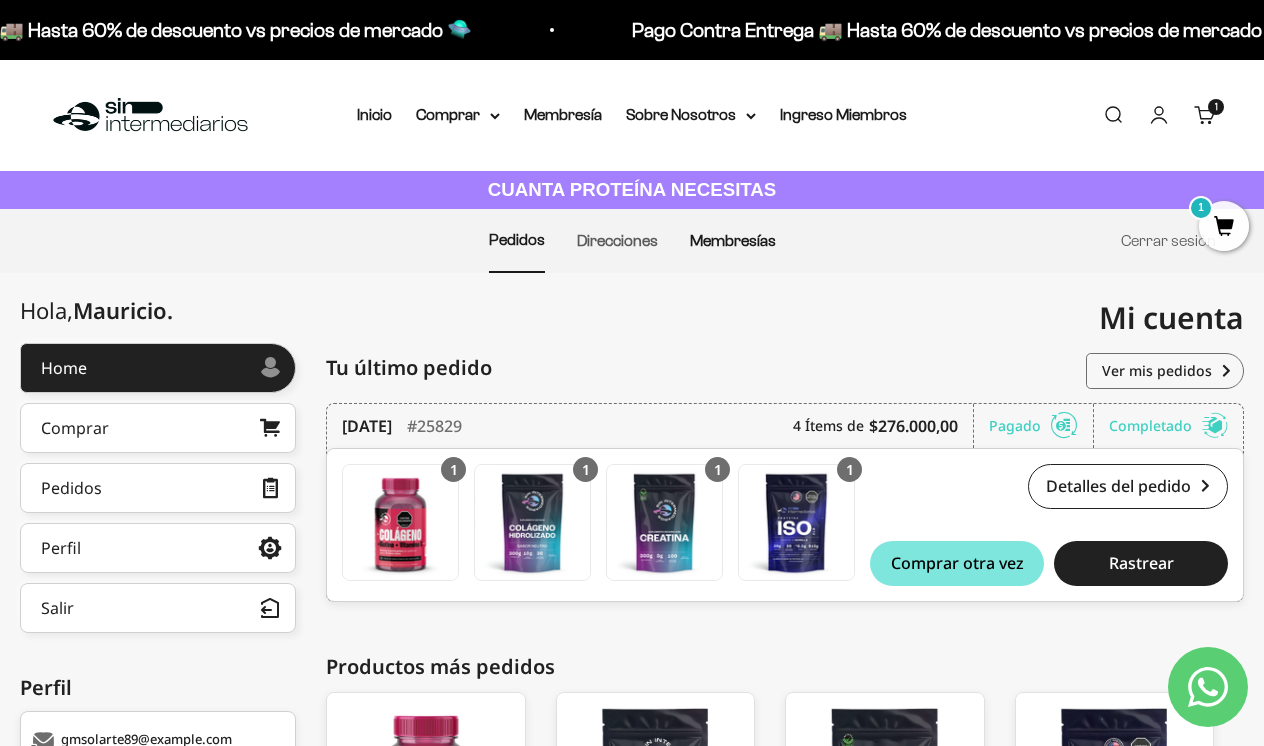 click on "Membresías" at bounding box center [733, 240] 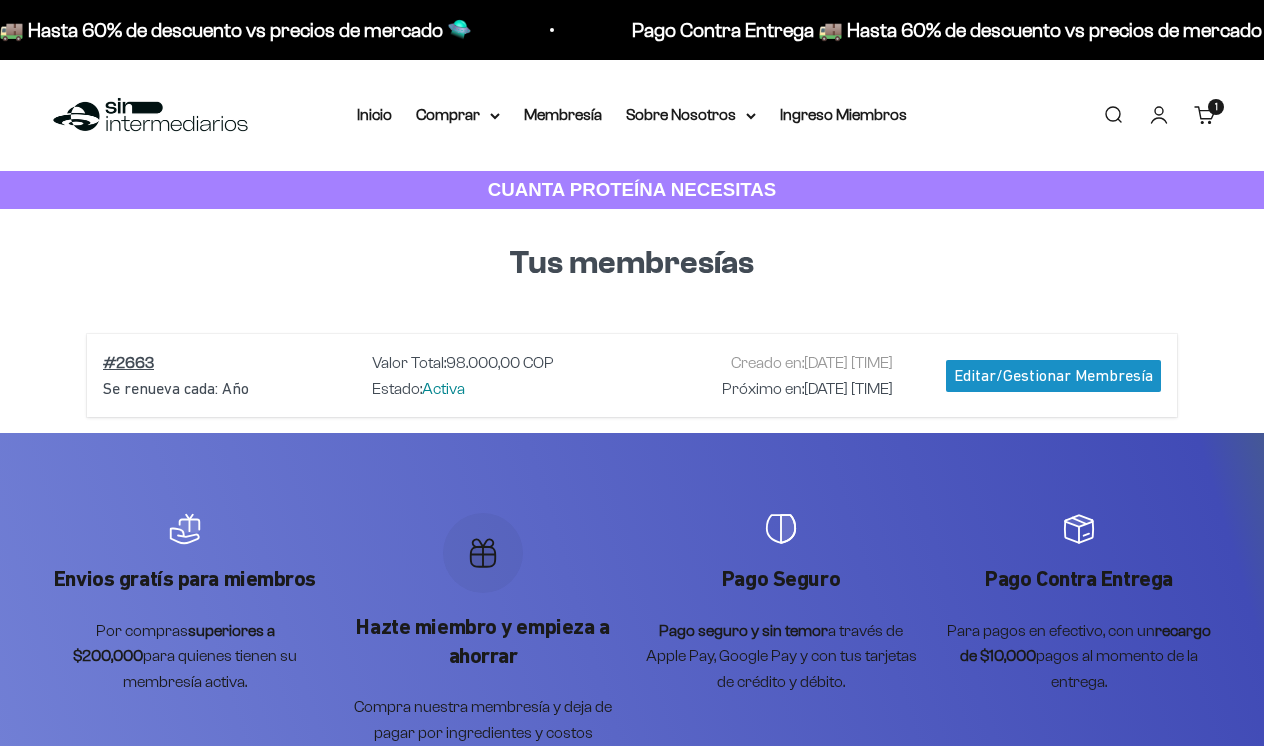 scroll, scrollTop: 0, scrollLeft: 0, axis: both 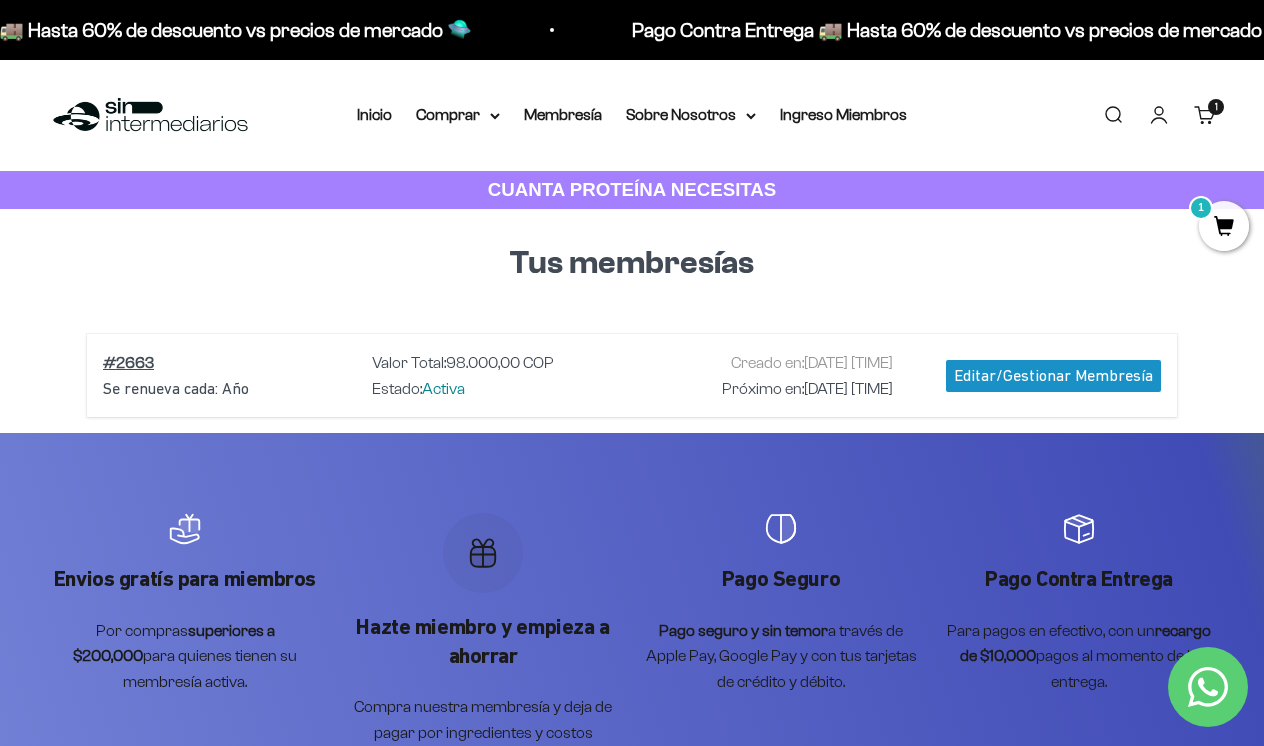 click on "Carrito
1 artículo
1" at bounding box center [1205, 115] 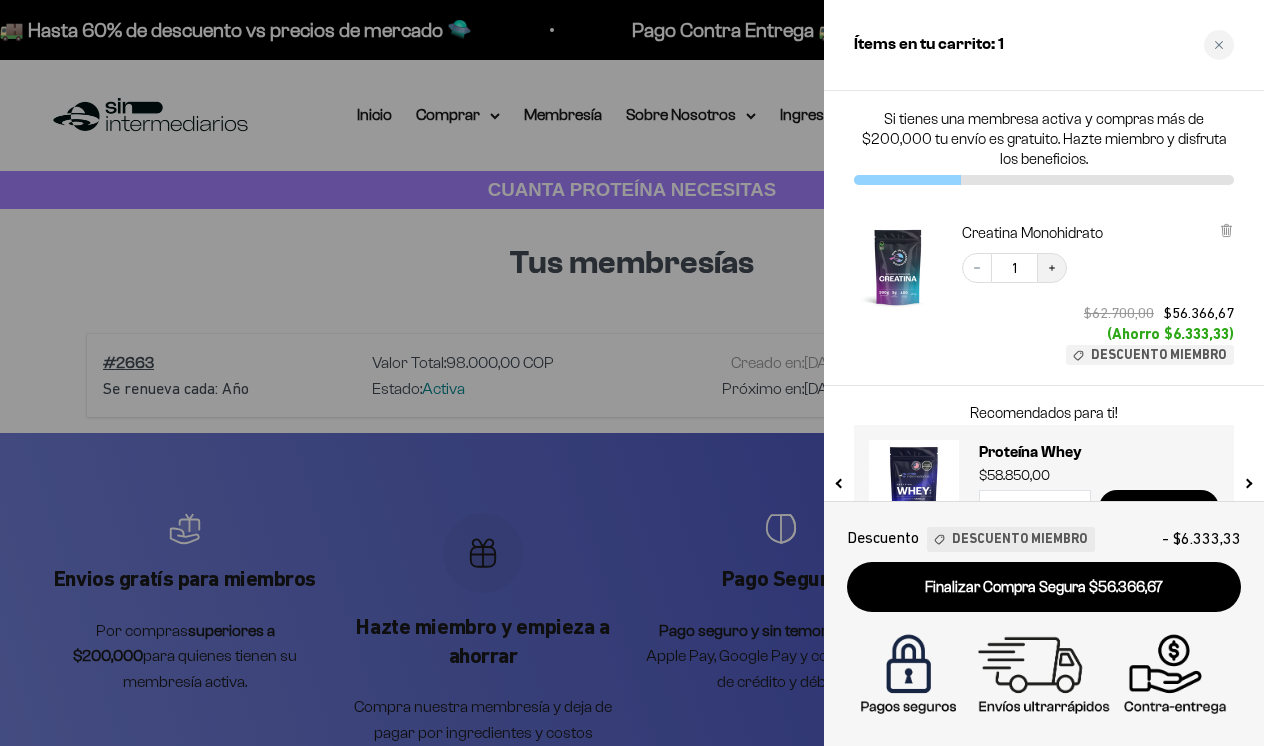 click 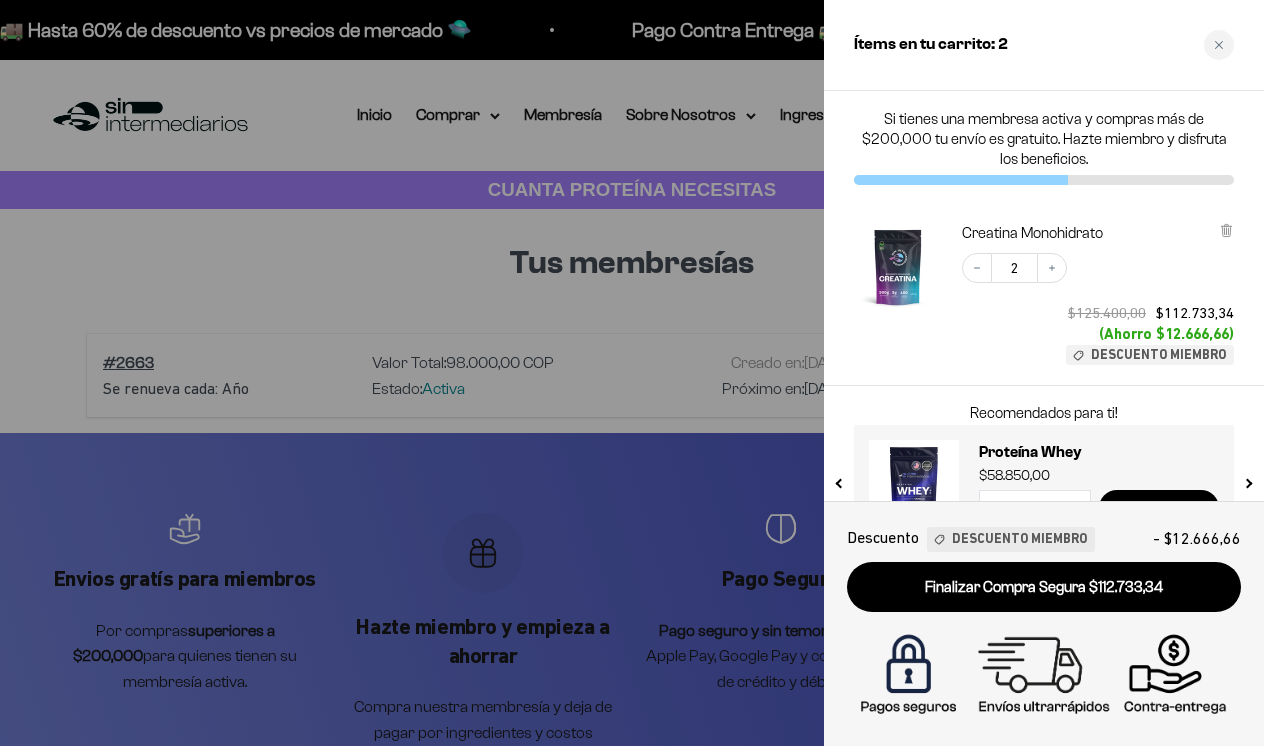 scroll, scrollTop: 0, scrollLeft: 0, axis: both 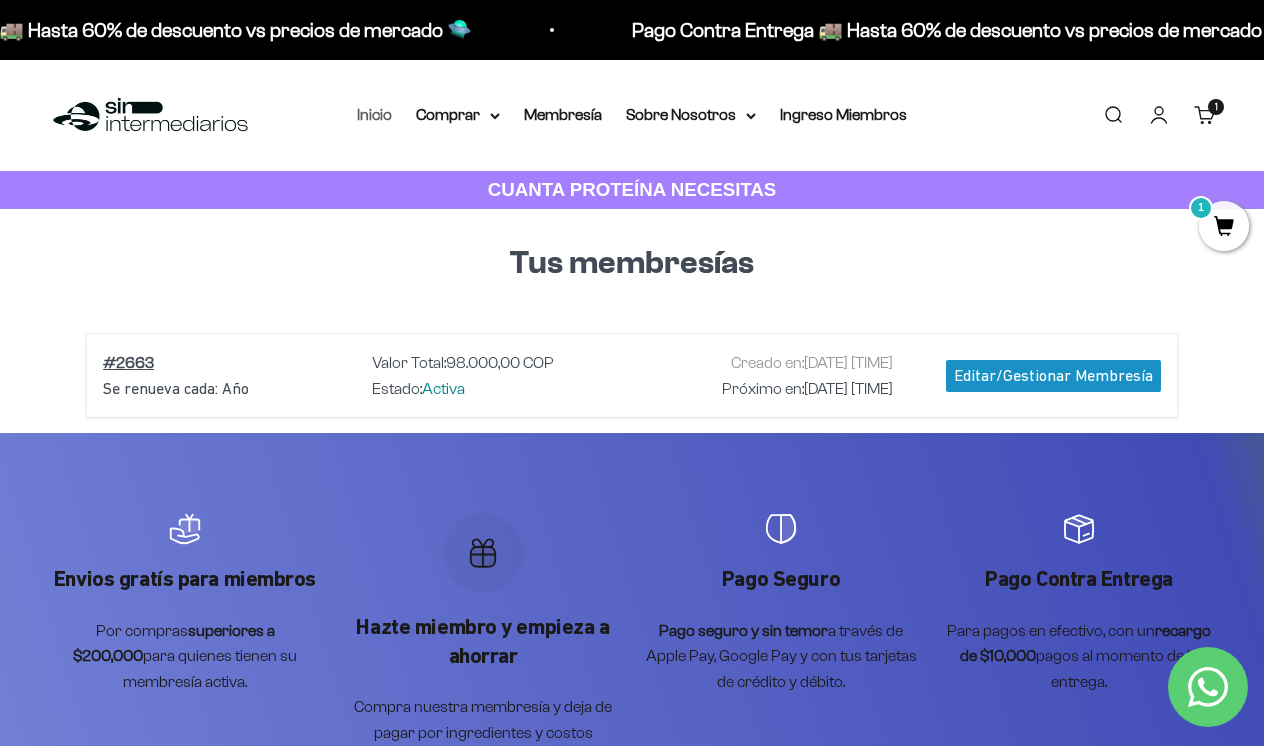 click on "Inicio" at bounding box center (374, 114) 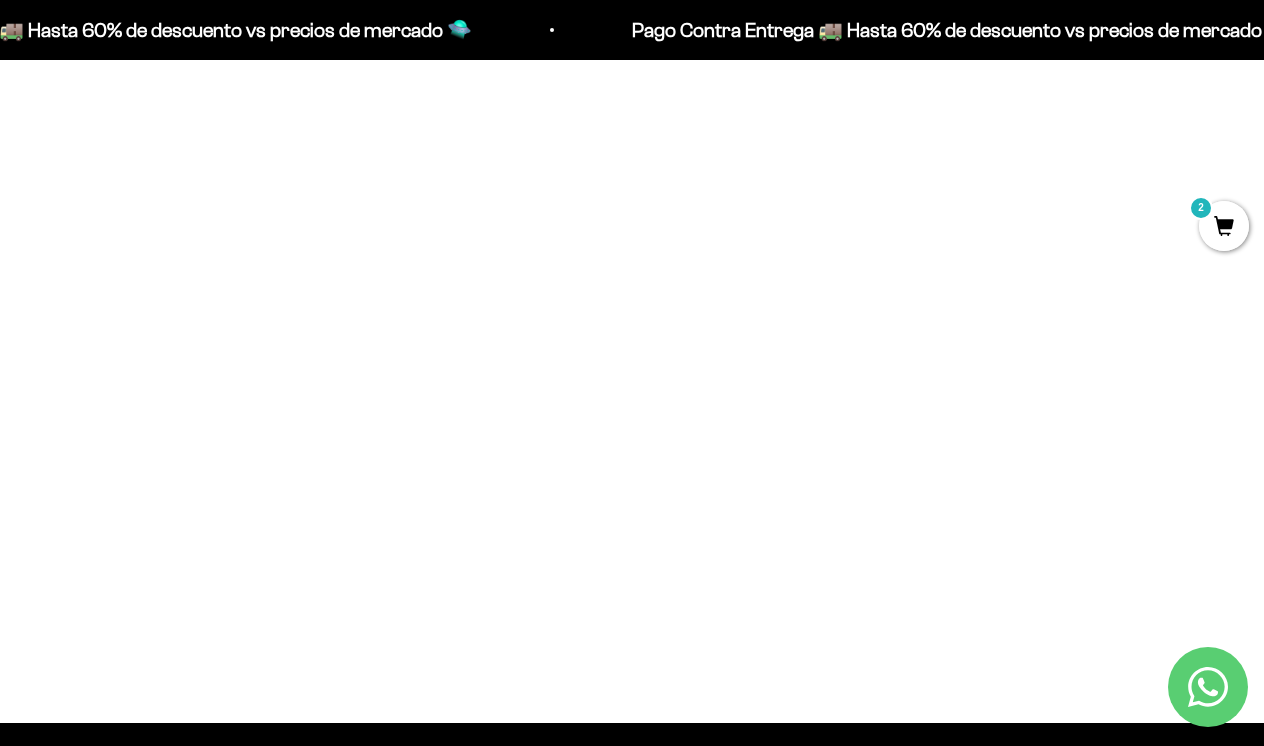 scroll, scrollTop: 1200, scrollLeft: 0, axis: vertical 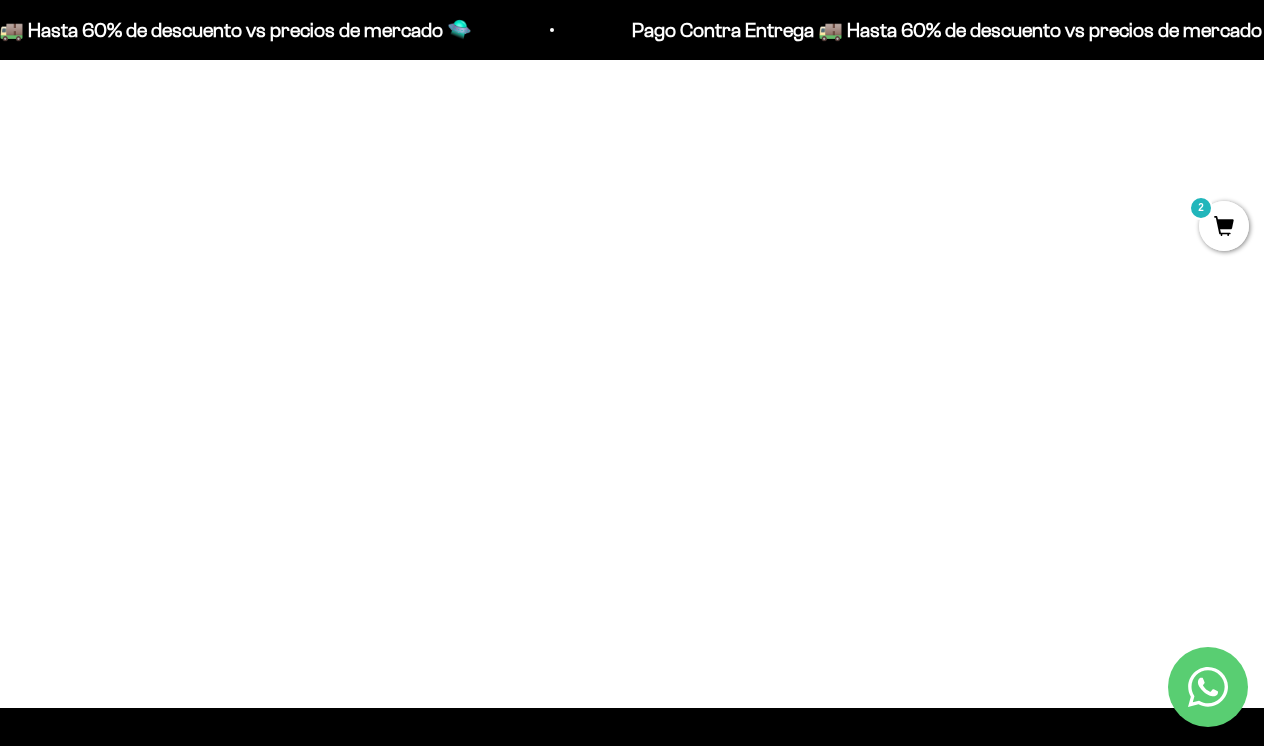 click at bounding box center (796, 480) 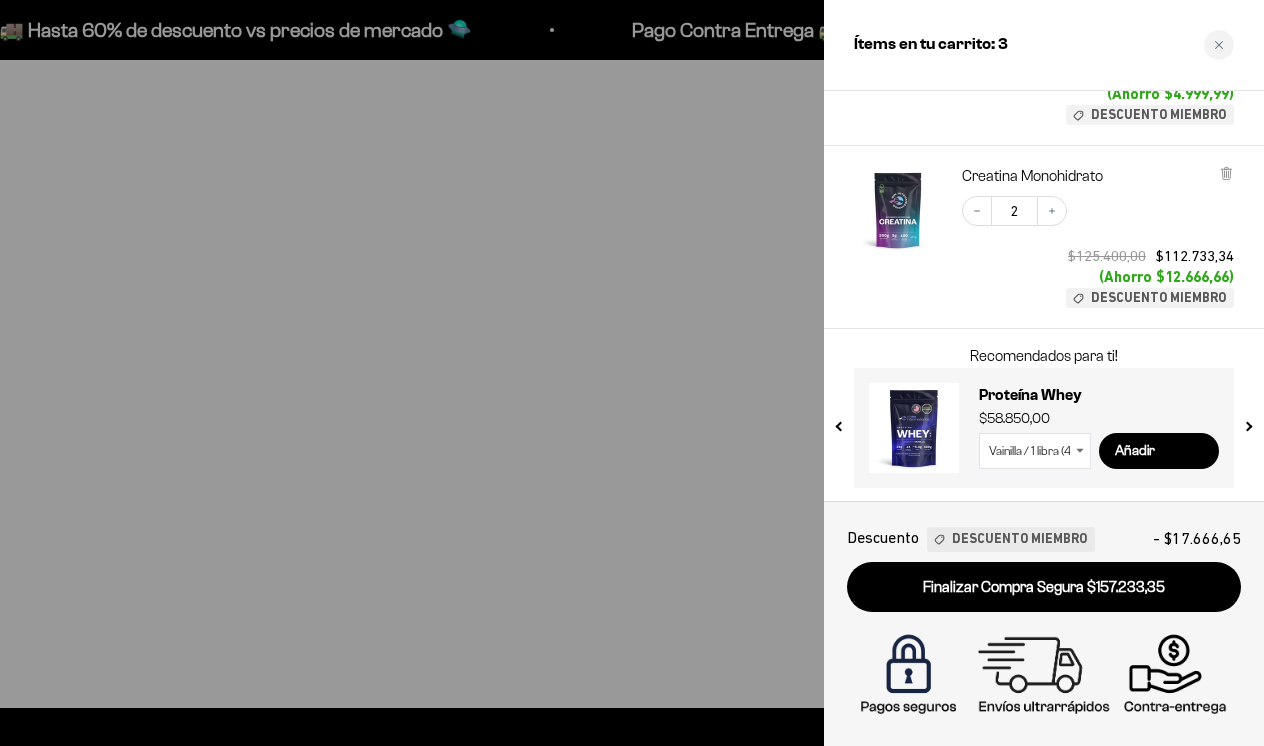 scroll, scrollTop: 239, scrollLeft: 0, axis: vertical 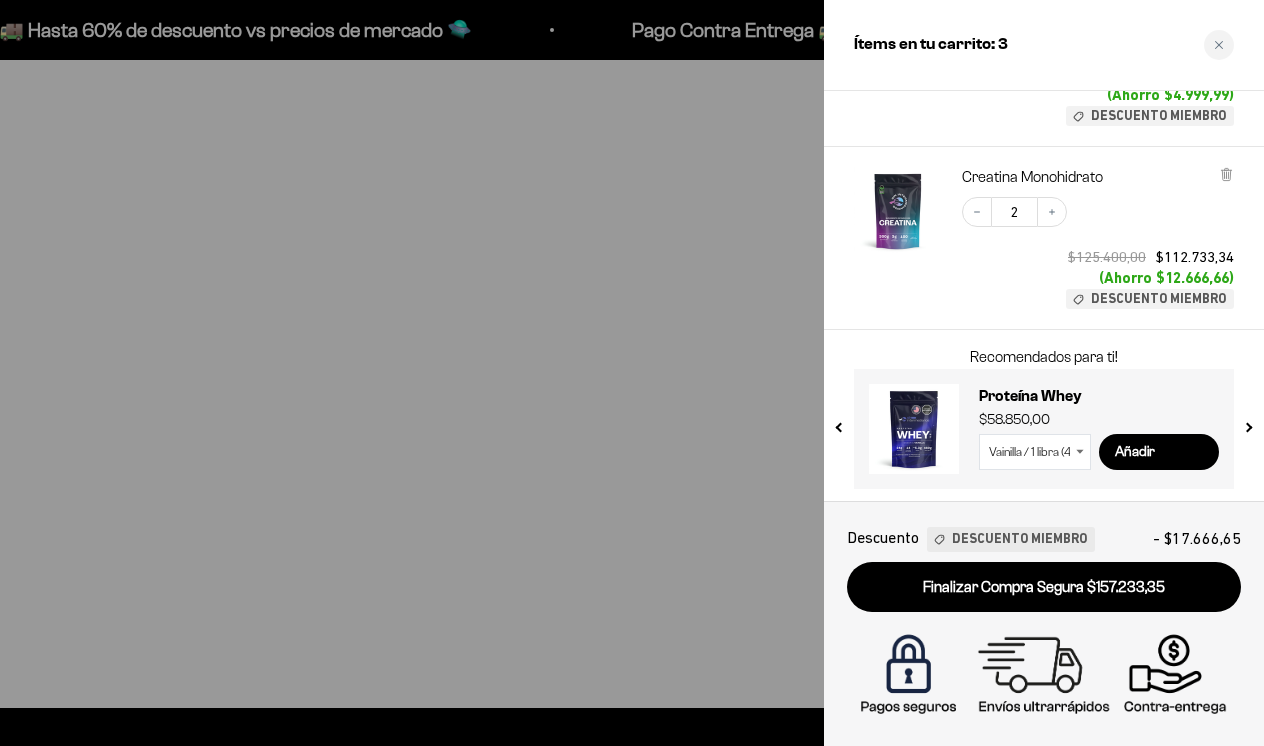 click at bounding box center (632, 373) 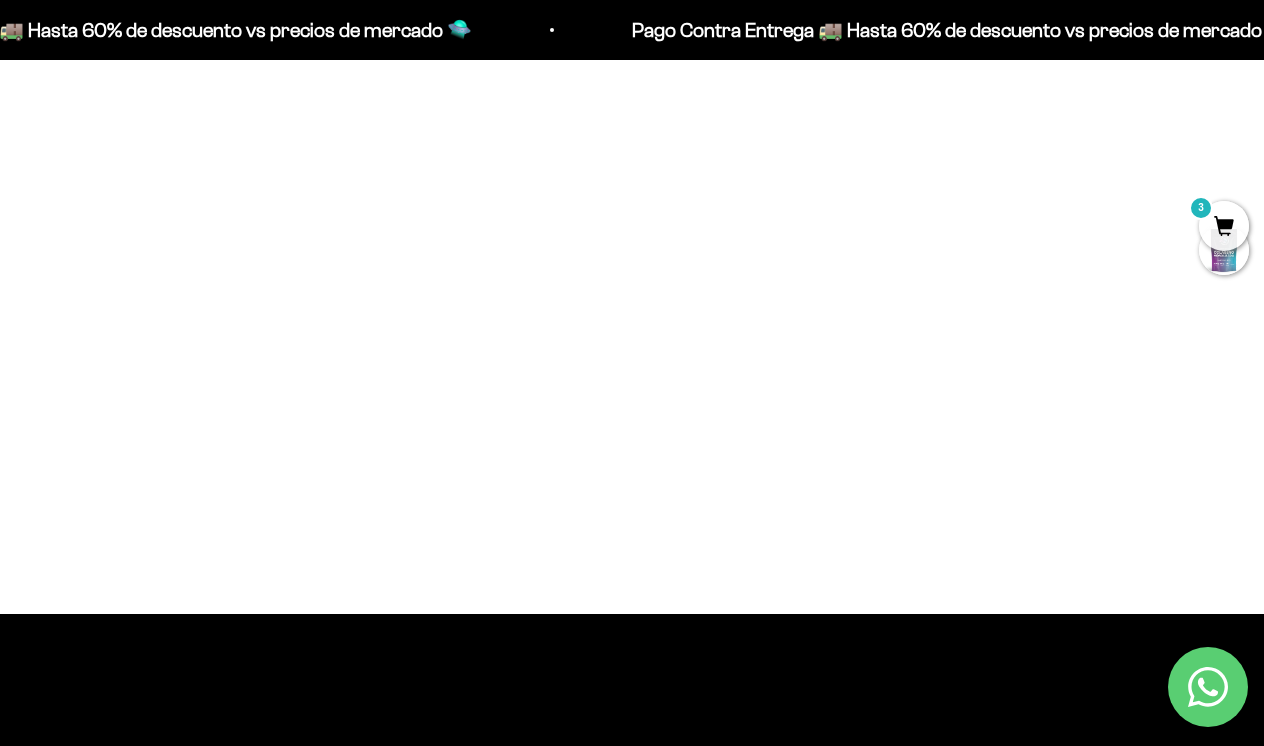 scroll, scrollTop: 1295, scrollLeft: 0, axis: vertical 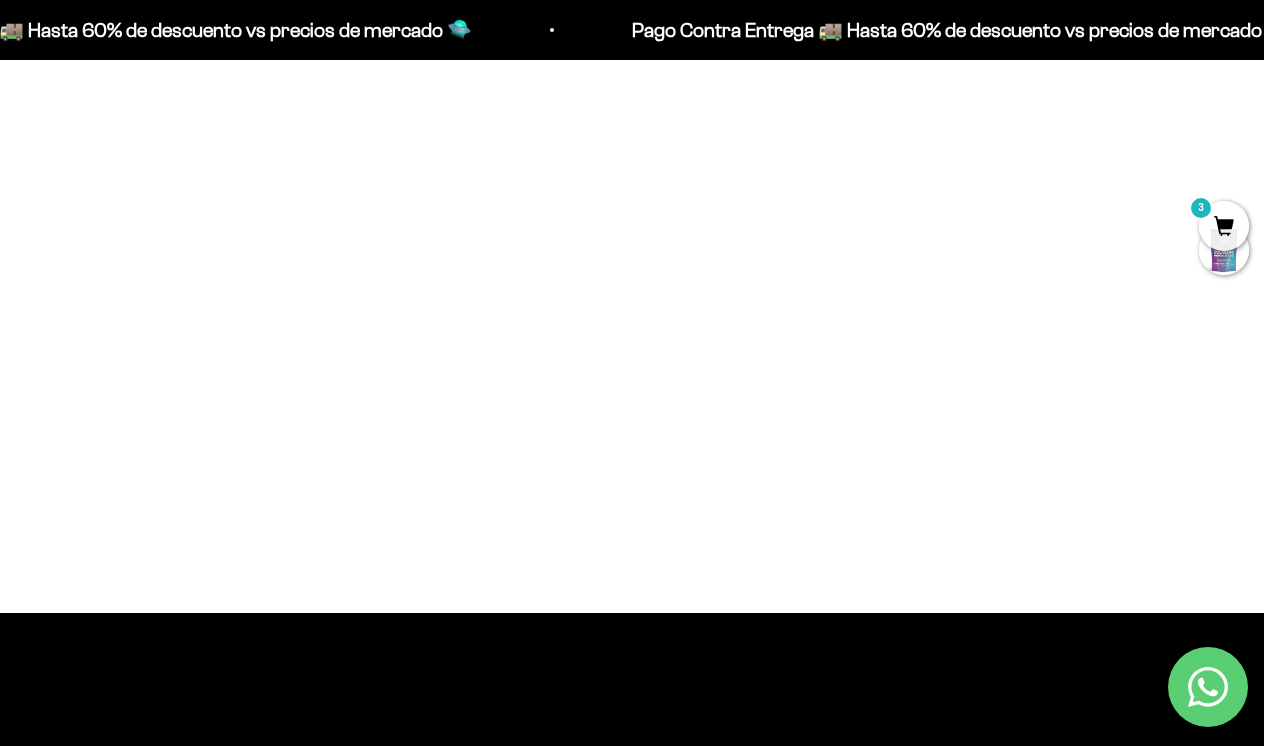 click at bounding box center [1029, 221] 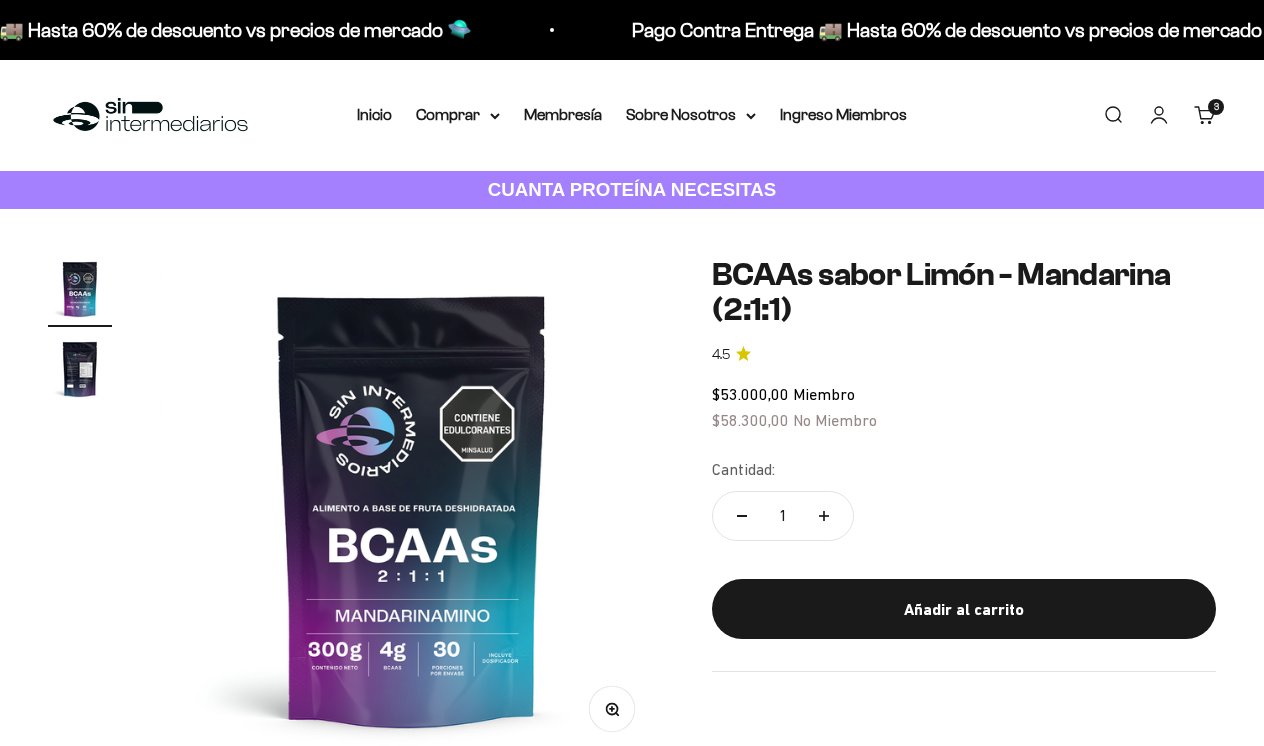 scroll, scrollTop: 0, scrollLeft: 0, axis: both 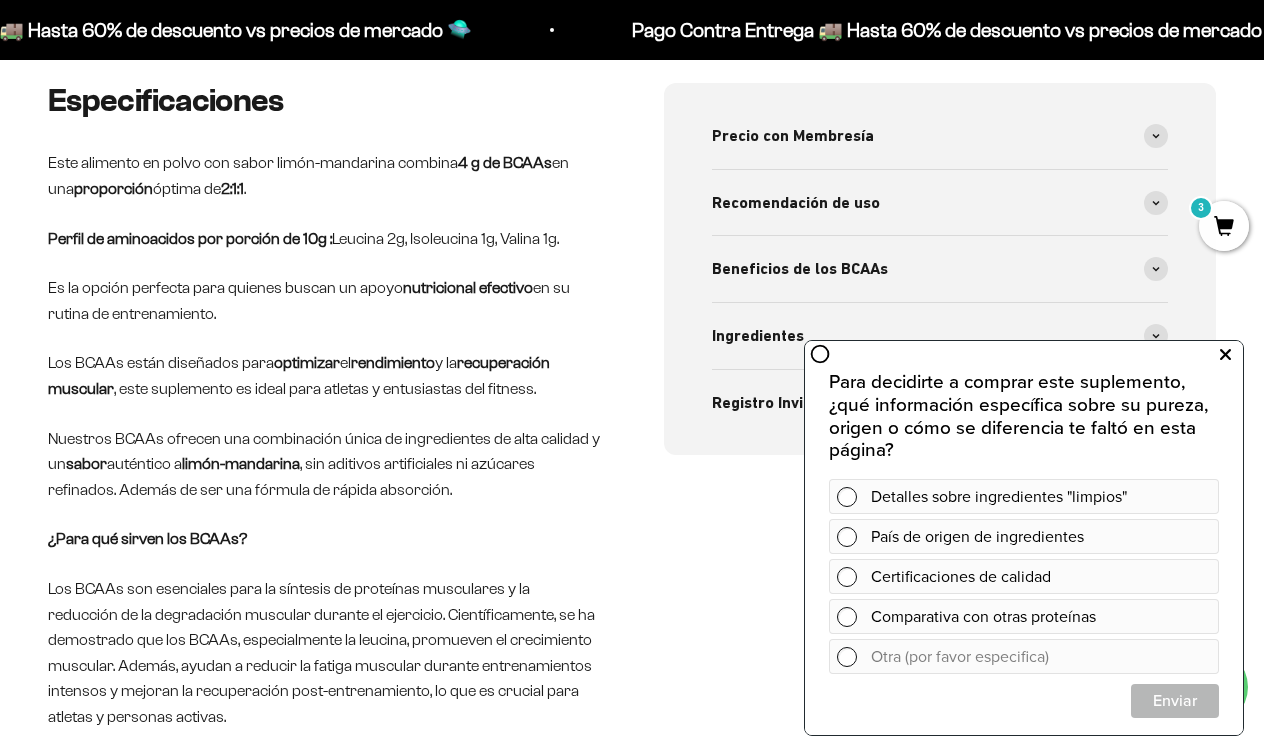 click at bounding box center (1225, 355) 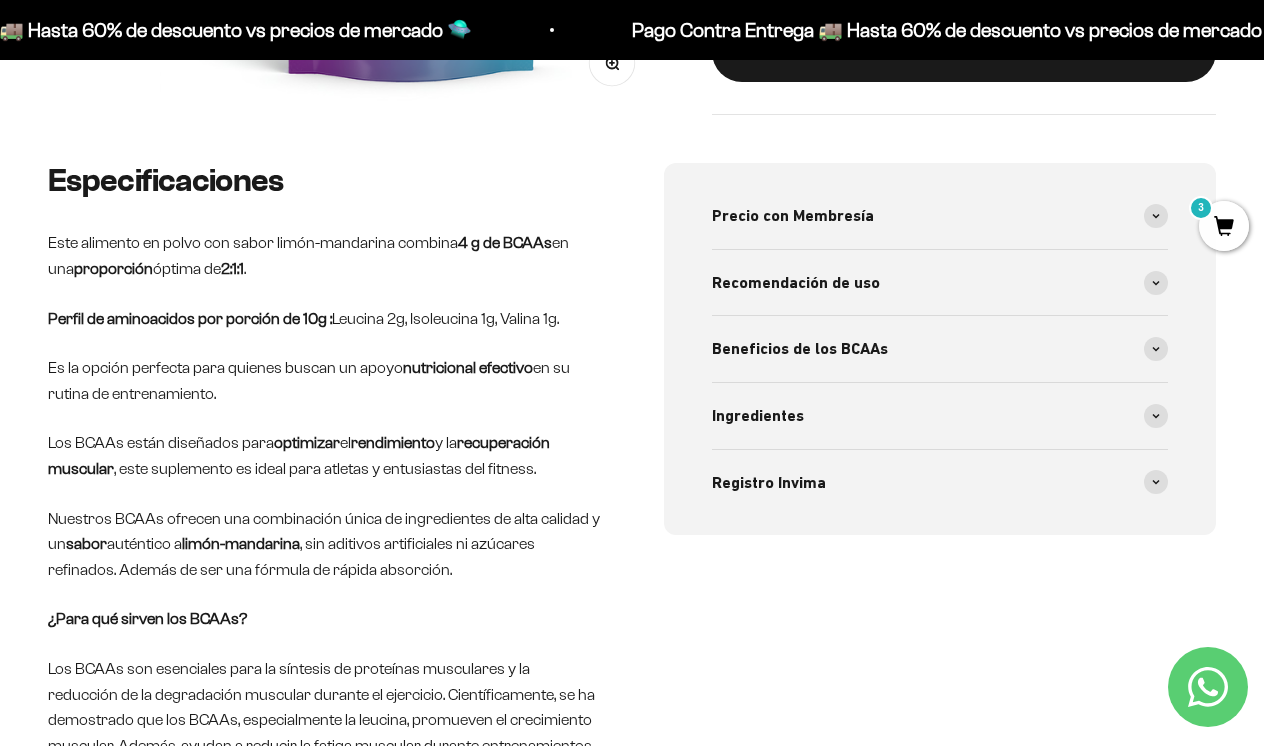 scroll, scrollTop: 677, scrollLeft: 0, axis: vertical 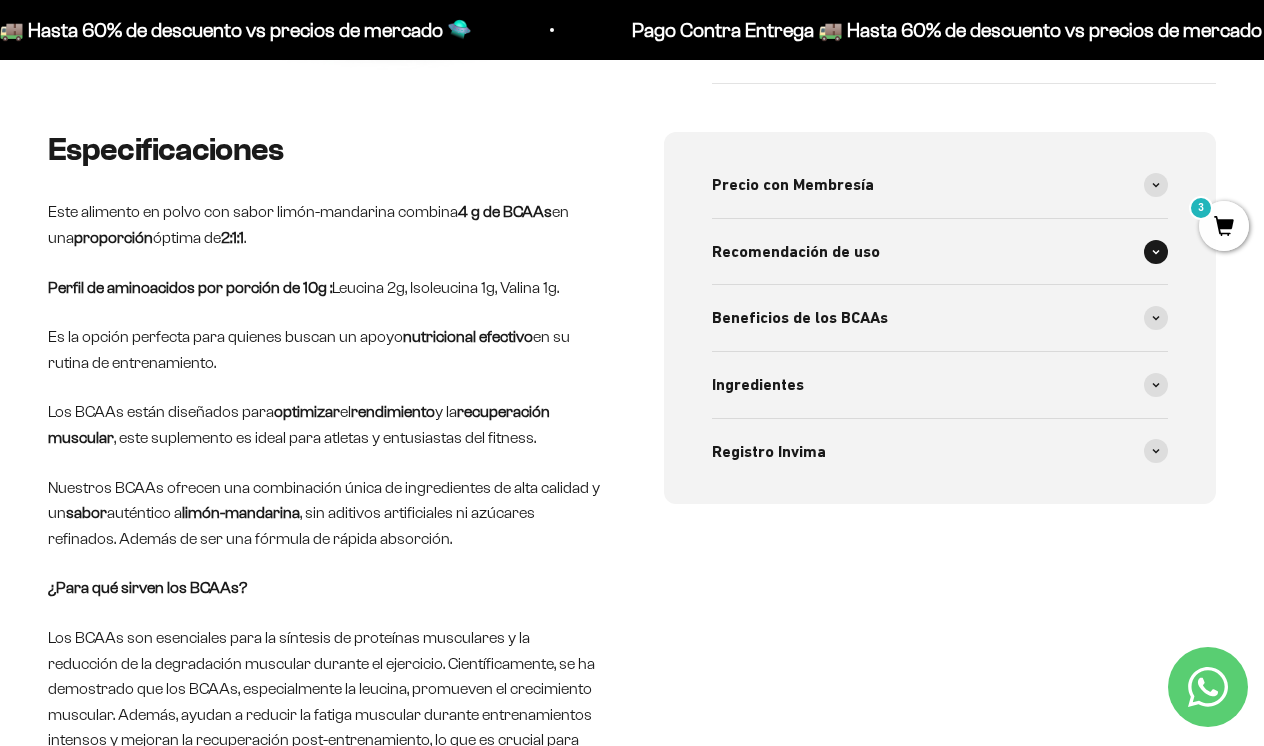 click 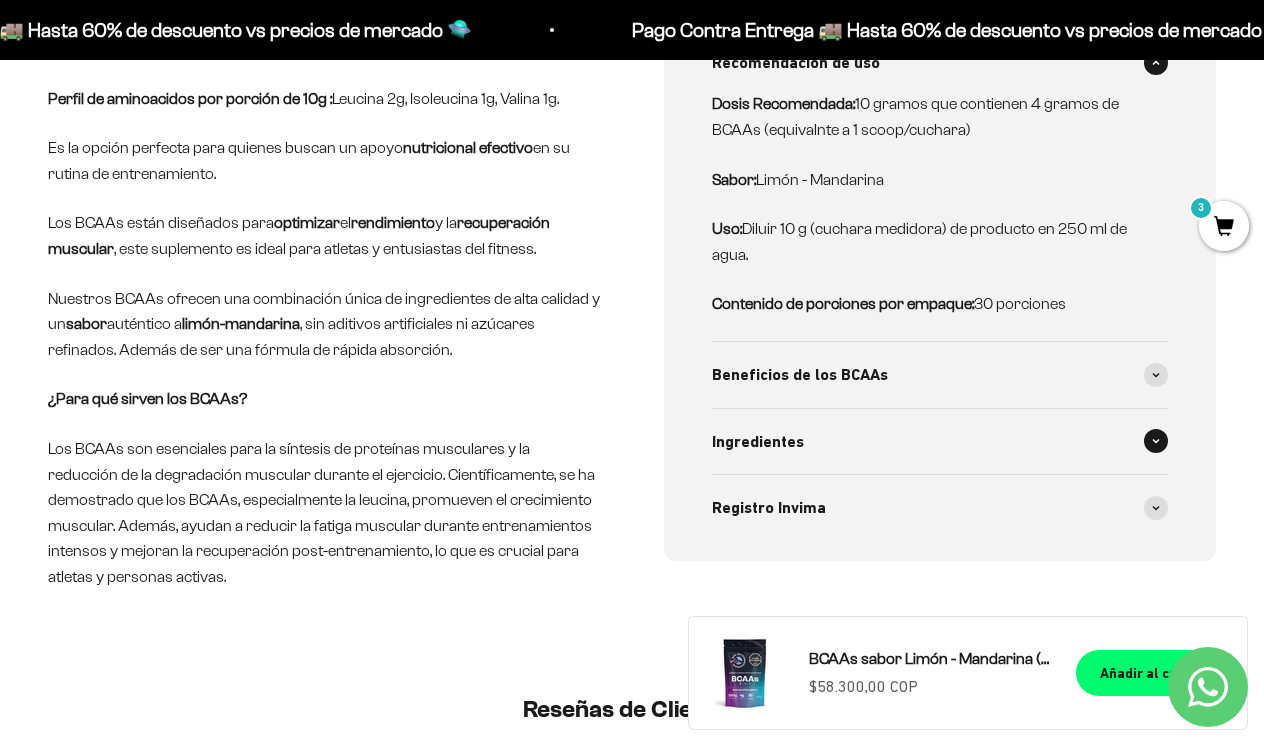 scroll, scrollTop: 870, scrollLeft: 0, axis: vertical 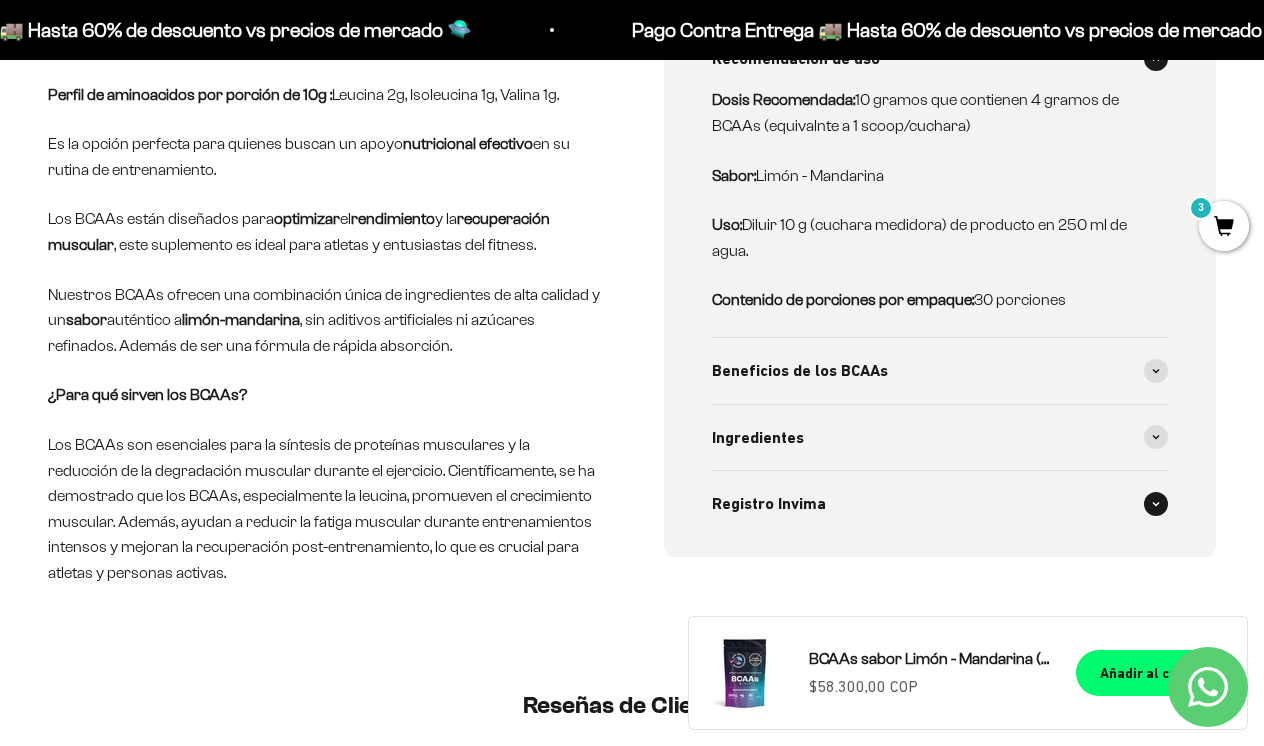 click at bounding box center (1156, 504) 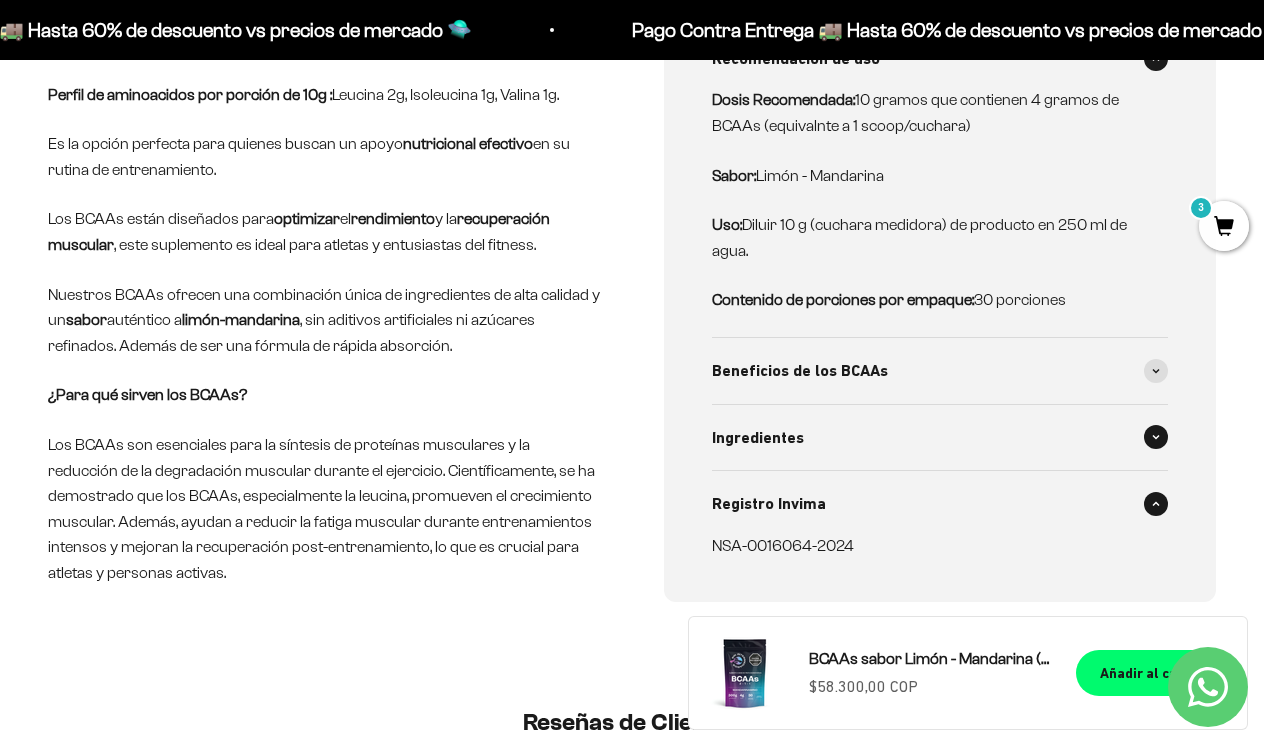 click at bounding box center [1156, 437] 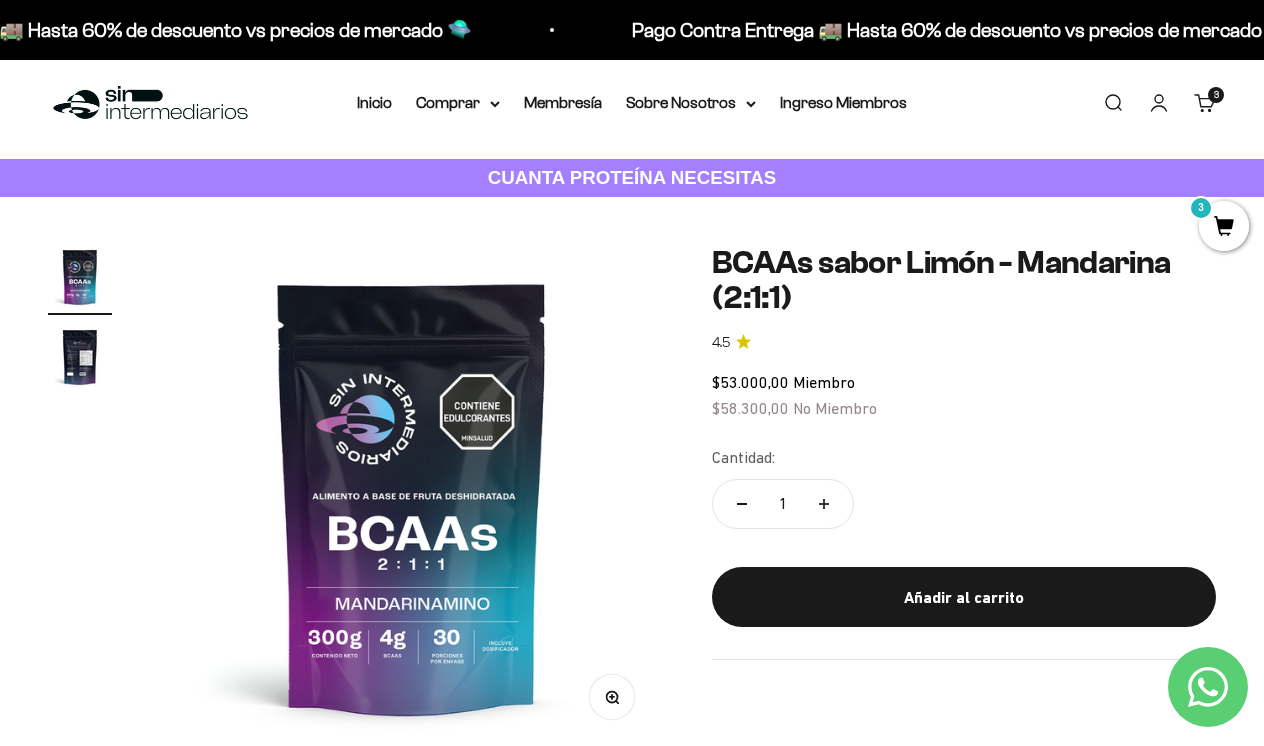 scroll, scrollTop: 11, scrollLeft: 0, axis: vertical 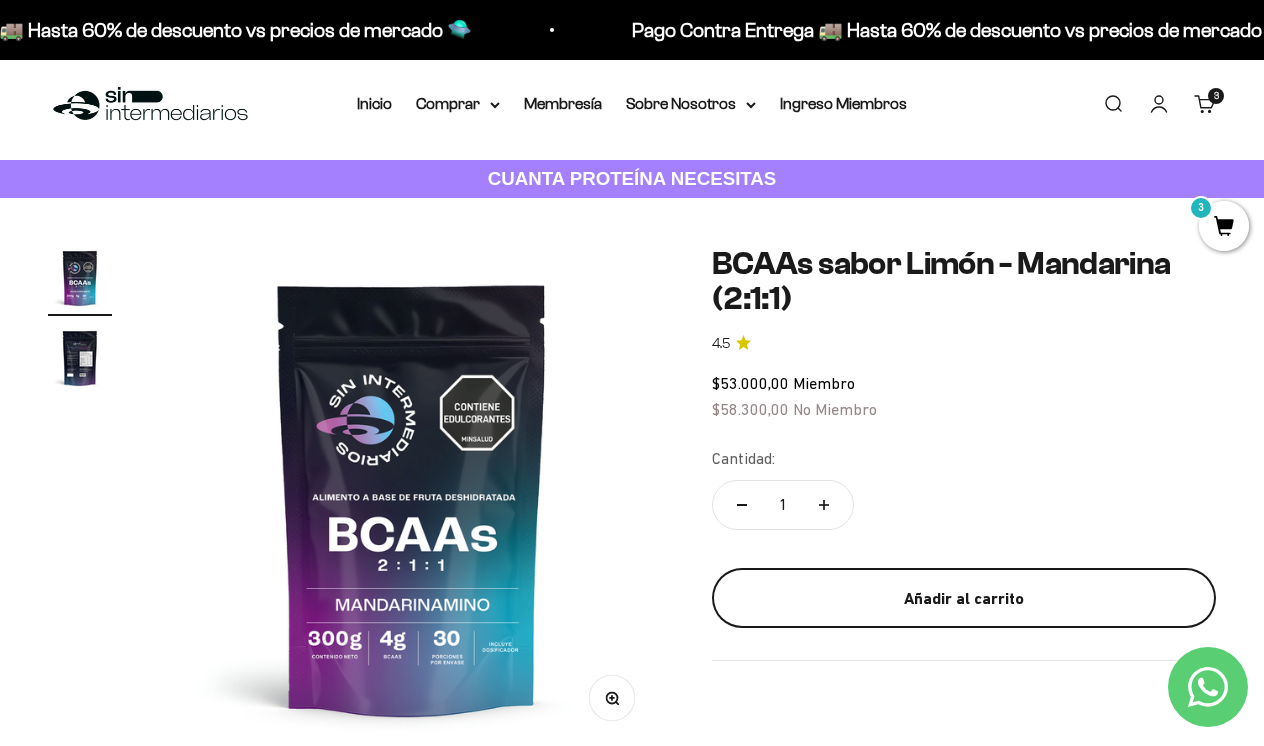 click on "Añadir al carrito" at bounding box center (964, 599) 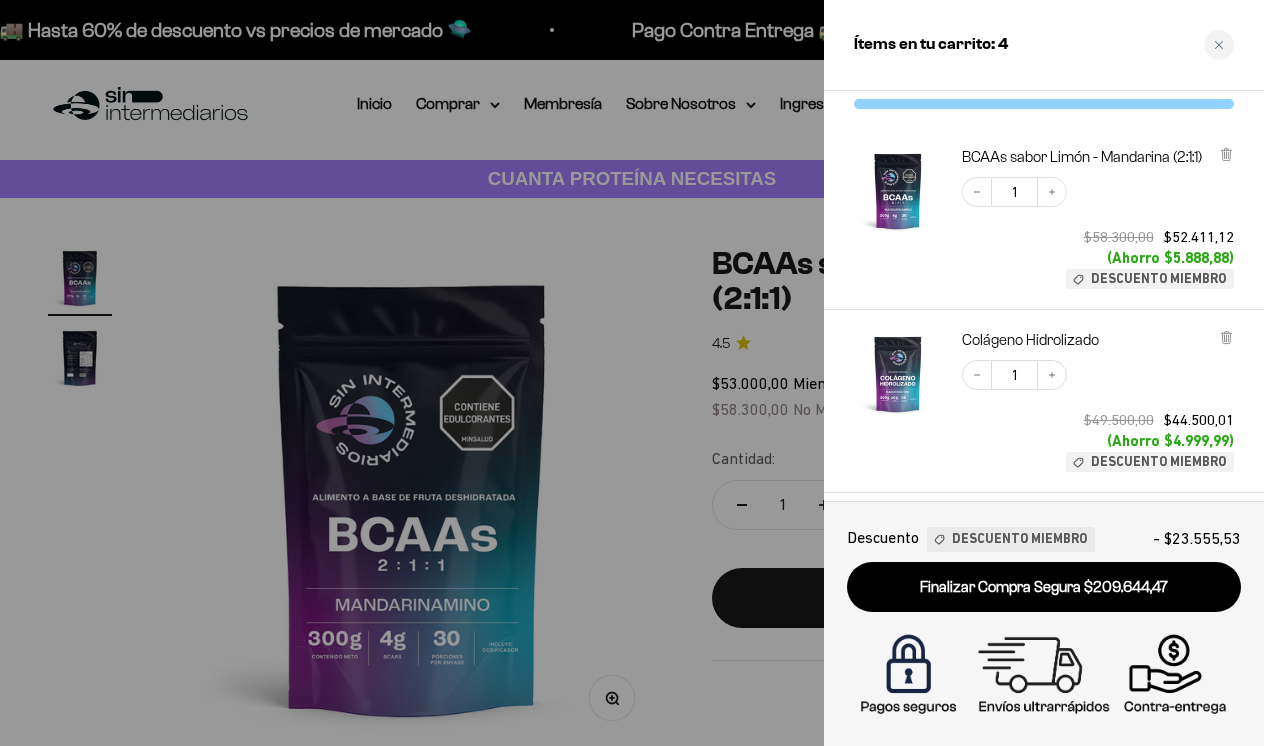scroll, scrollTop: 42, scrollLeft: 0, axis: vertical 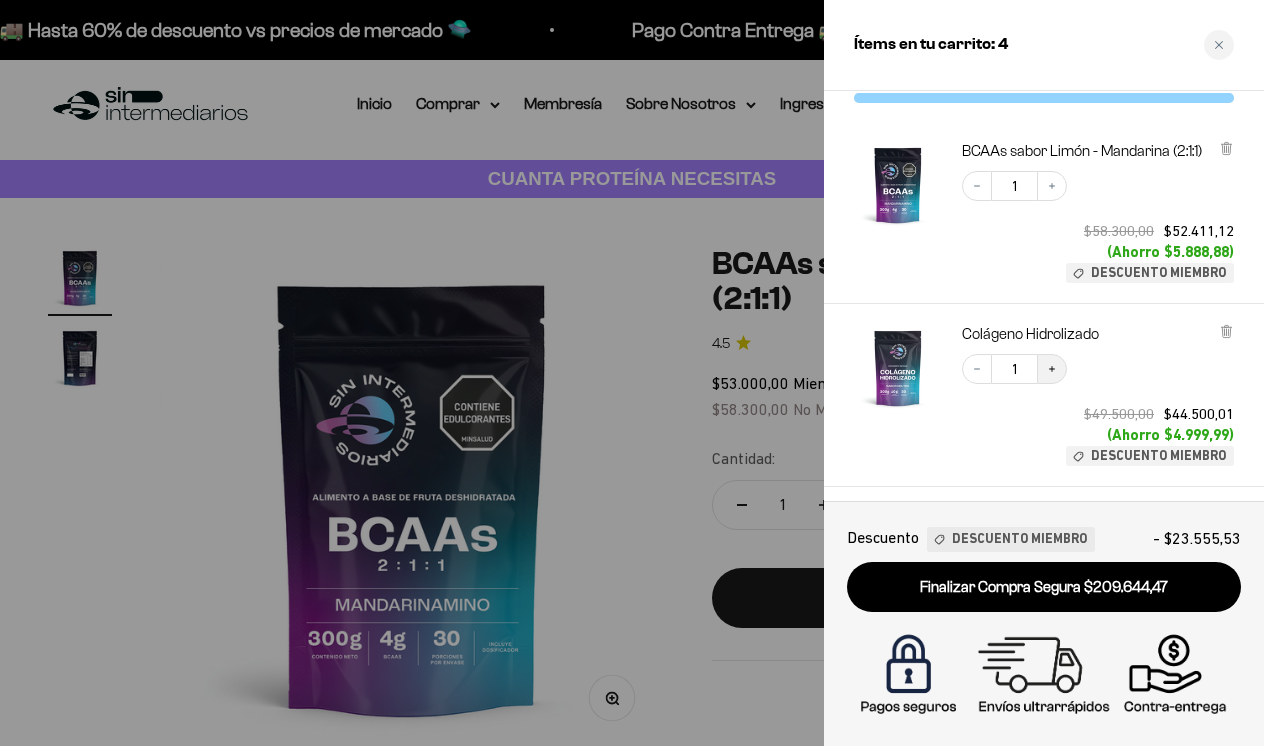 click 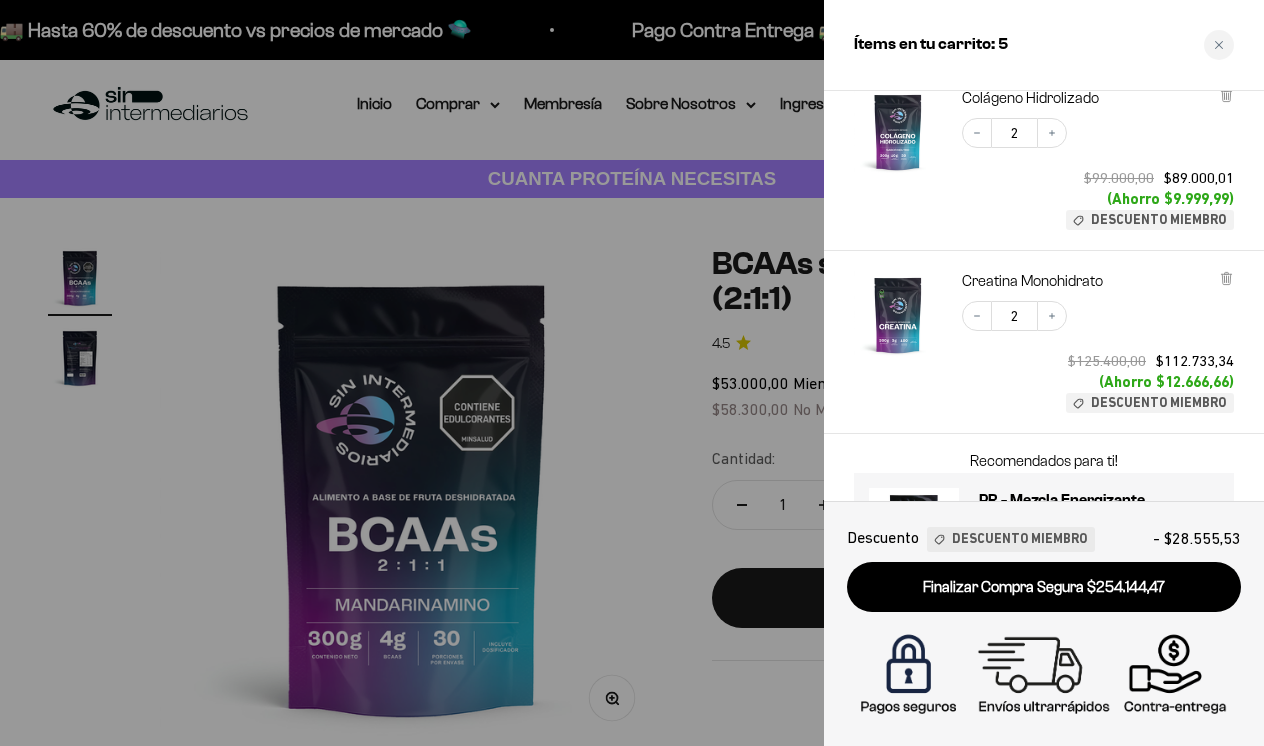 scroll, scrollTop: 281, scrollLeft: 0, axis: vertical 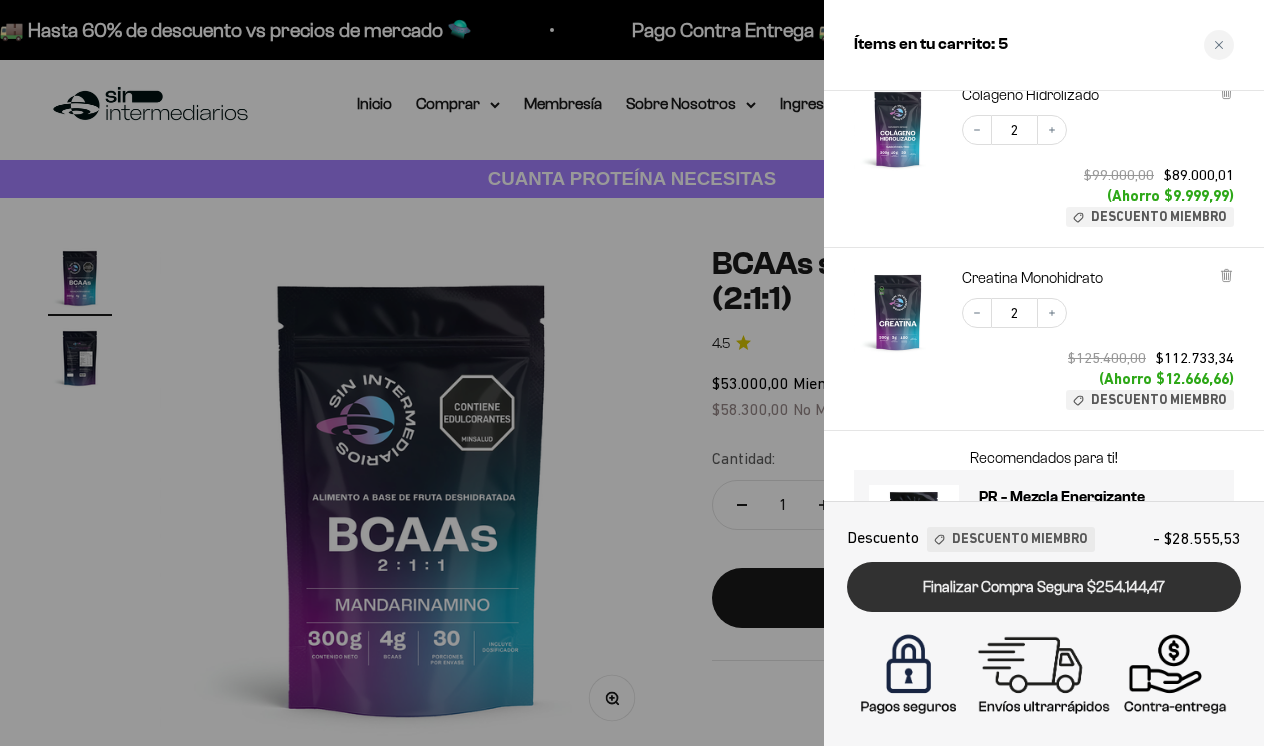 click on "Finalizar Compra Segura $254.144,47" at bounding box center (1044, 587) 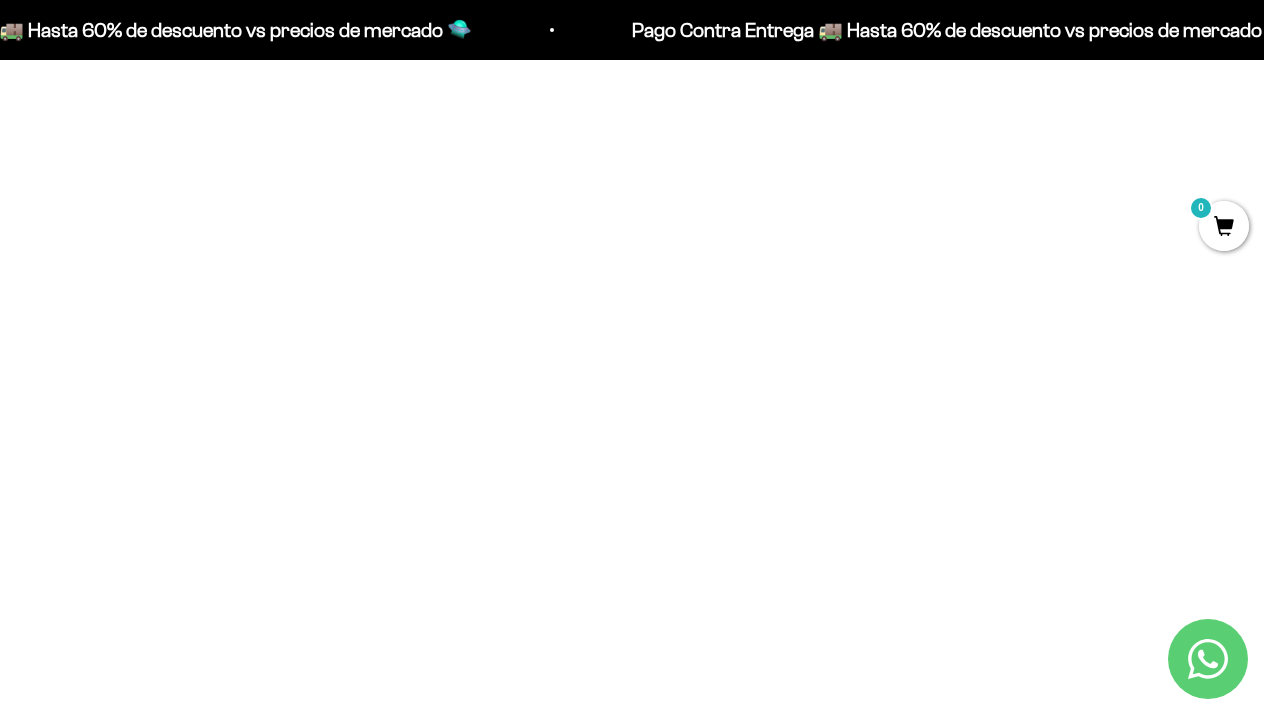 scroll, scrollTop: 806, scrollLeft: 0, axis: vertical 